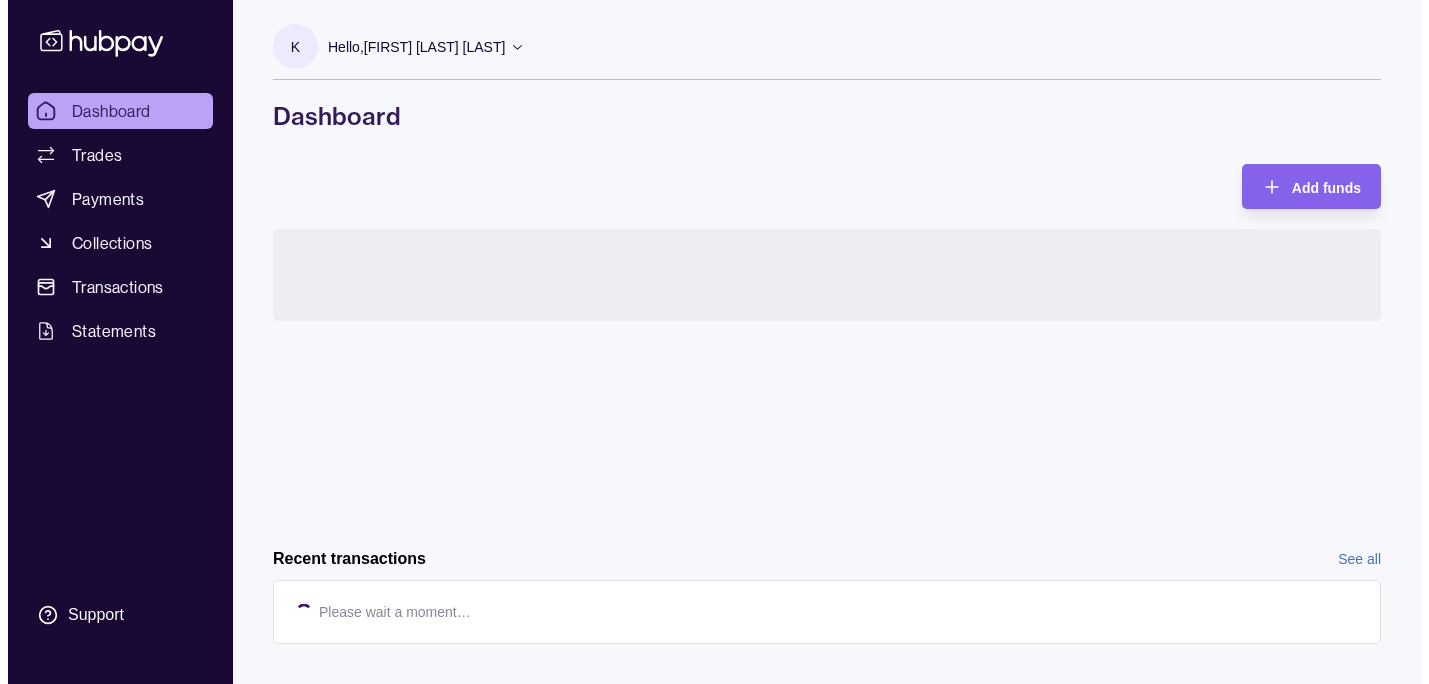 scroll, scrollTop: 0, scrollLeft: 0, axis: both 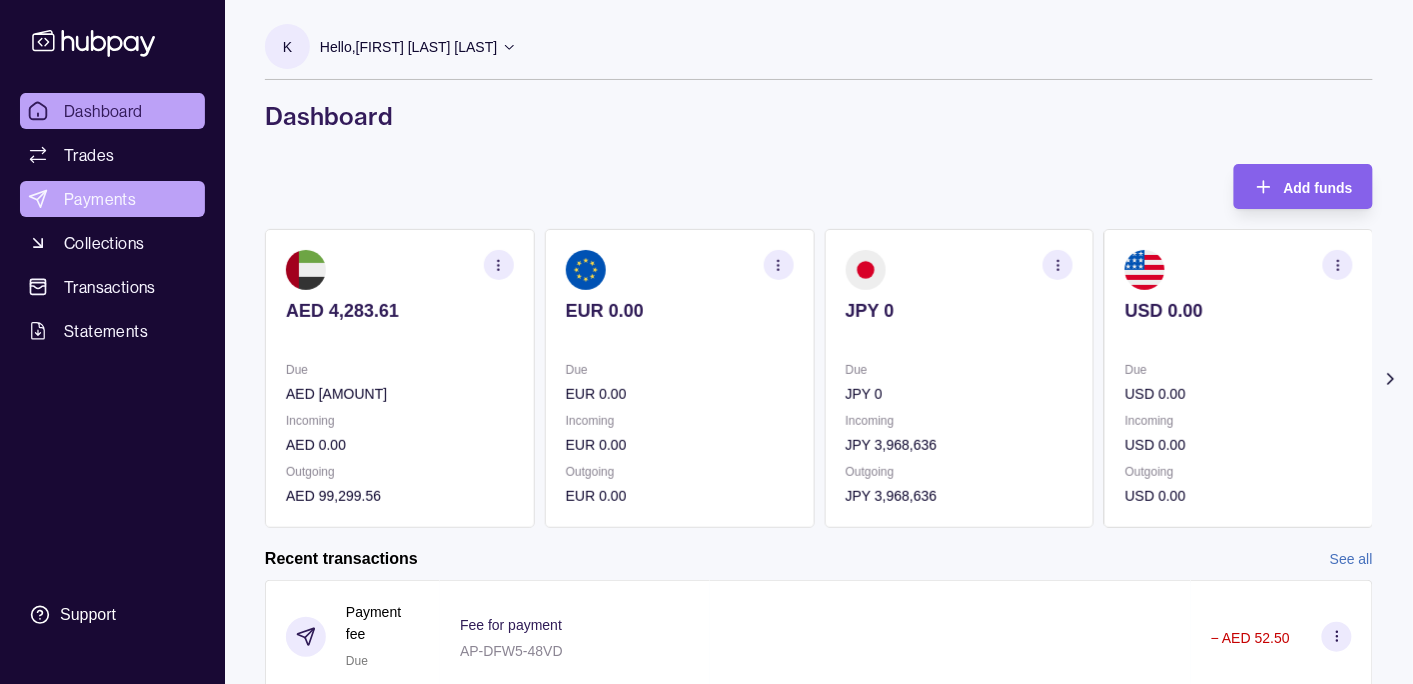 click on "Payments" at bounding box center [100, 199] 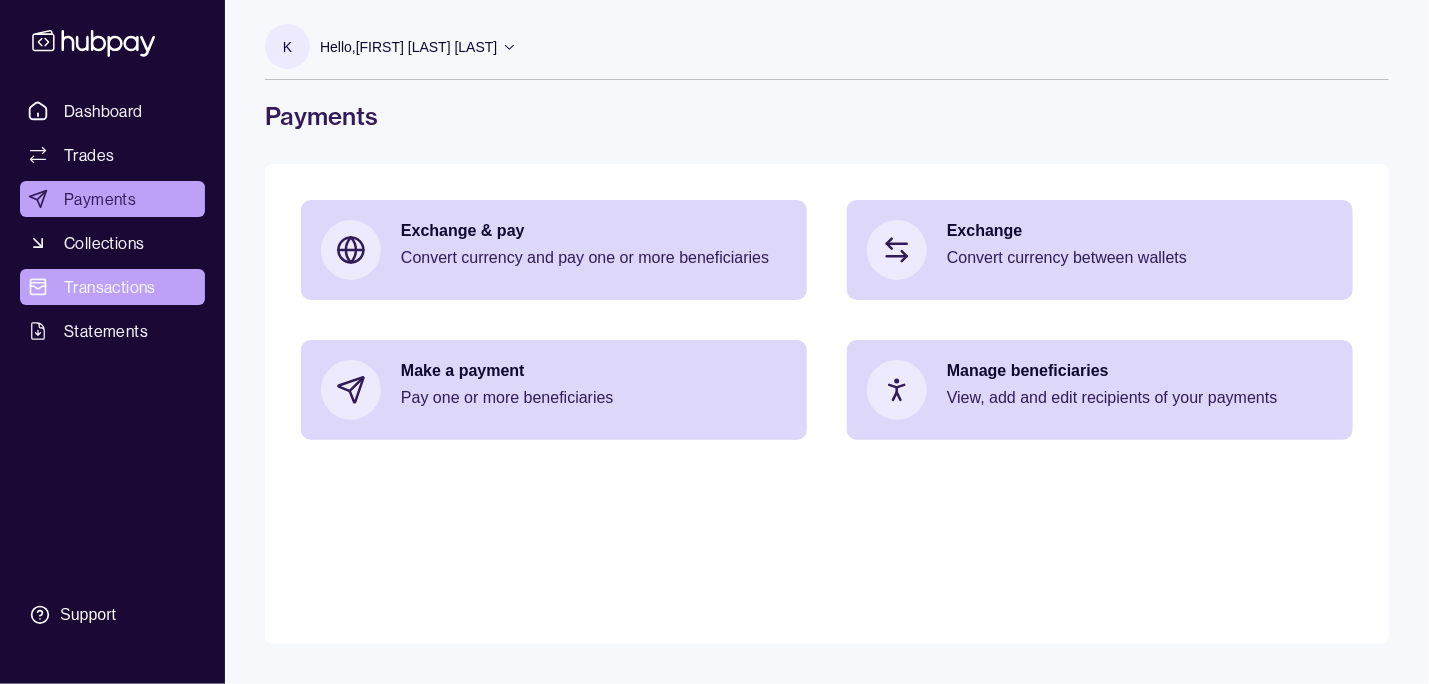 click on "Transactions" at bounding box center (112, 287) 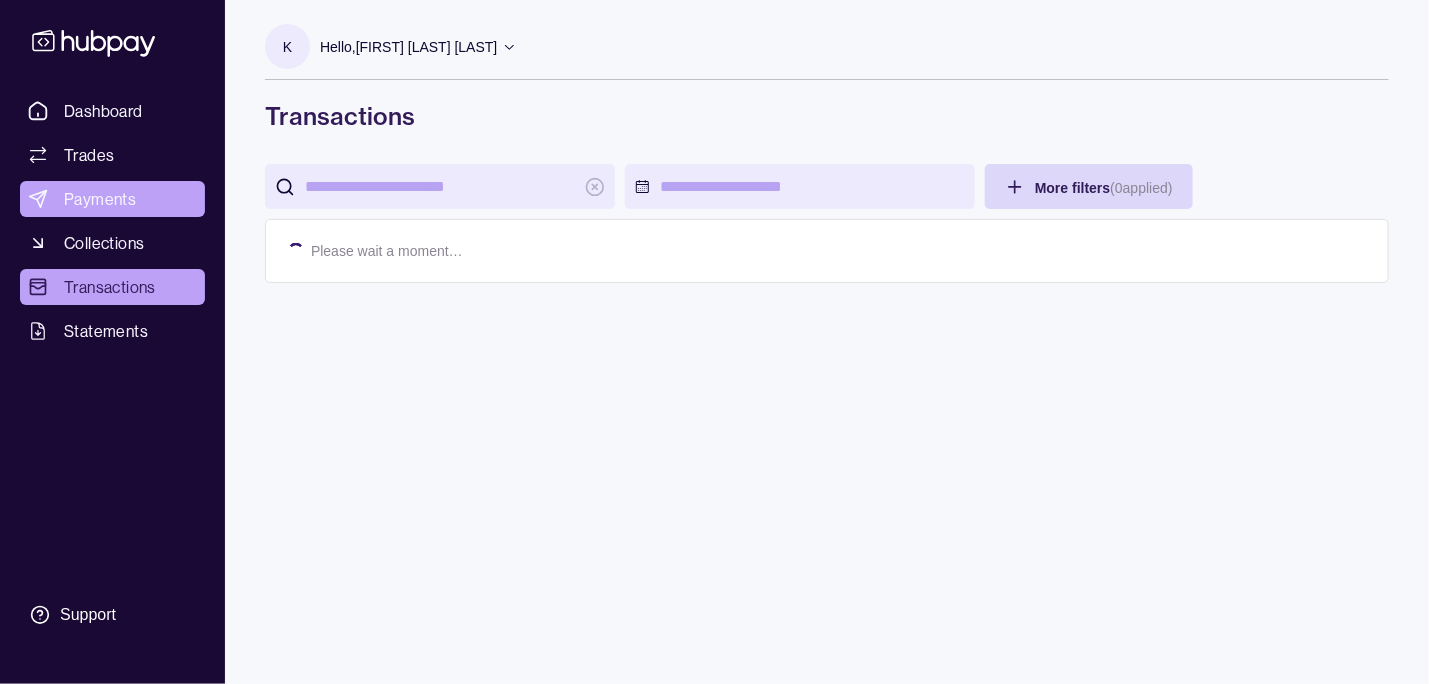 click on "Payments" at bounding box center (100, 199) 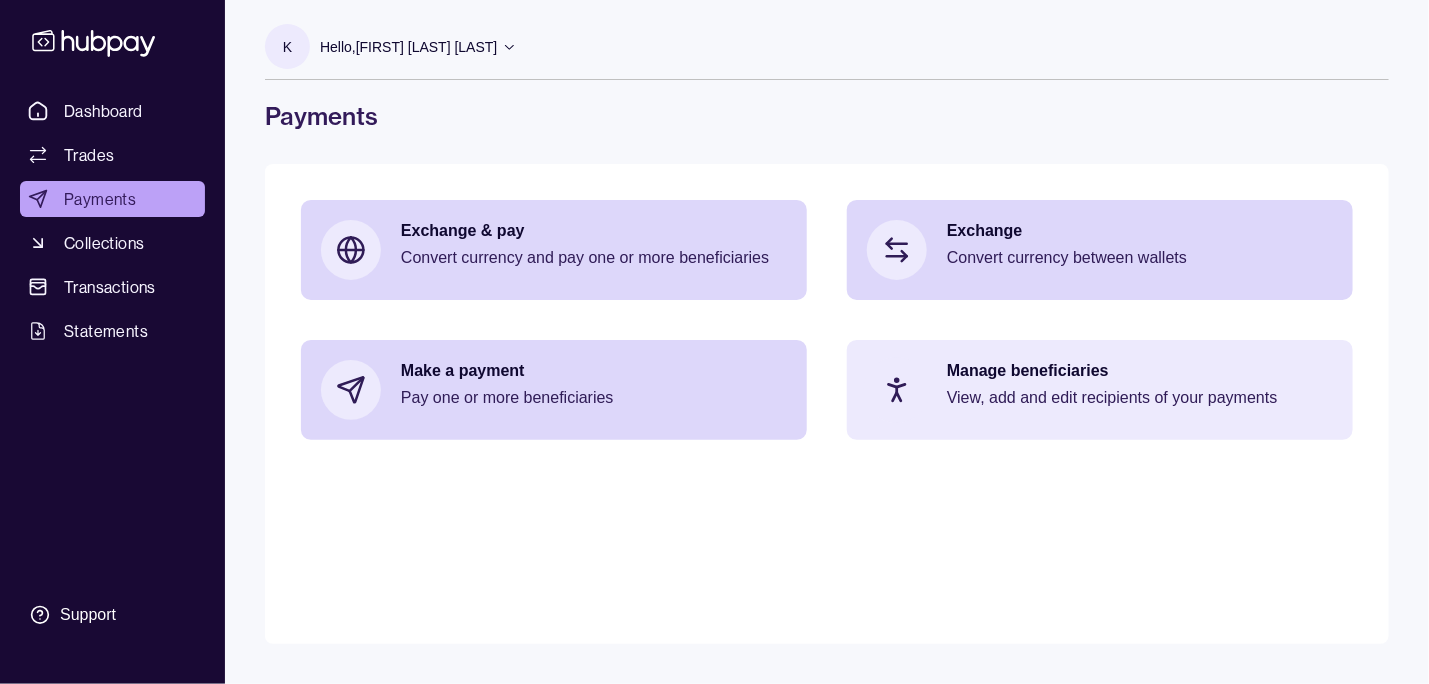 click on "View, add and edit recipients of your payments" at bounding box center (1140, 398) 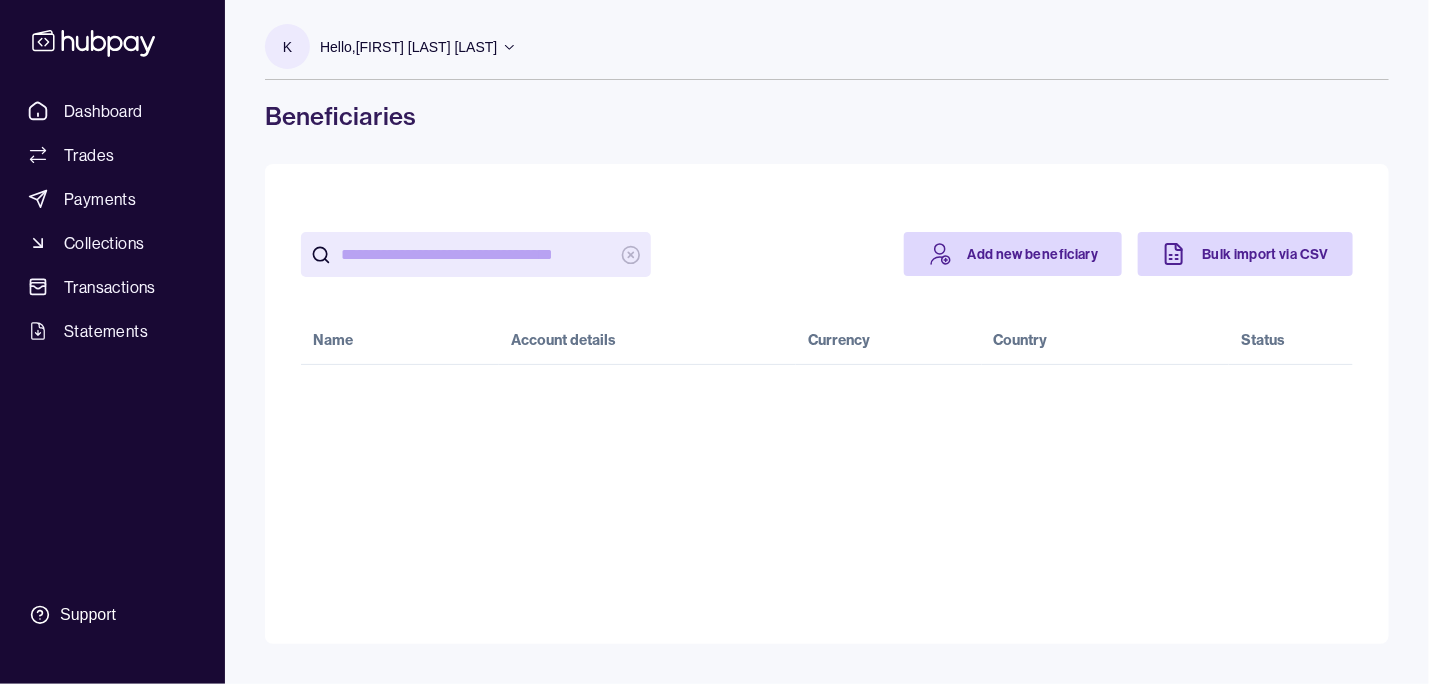 click at bounding box center [476, 254] 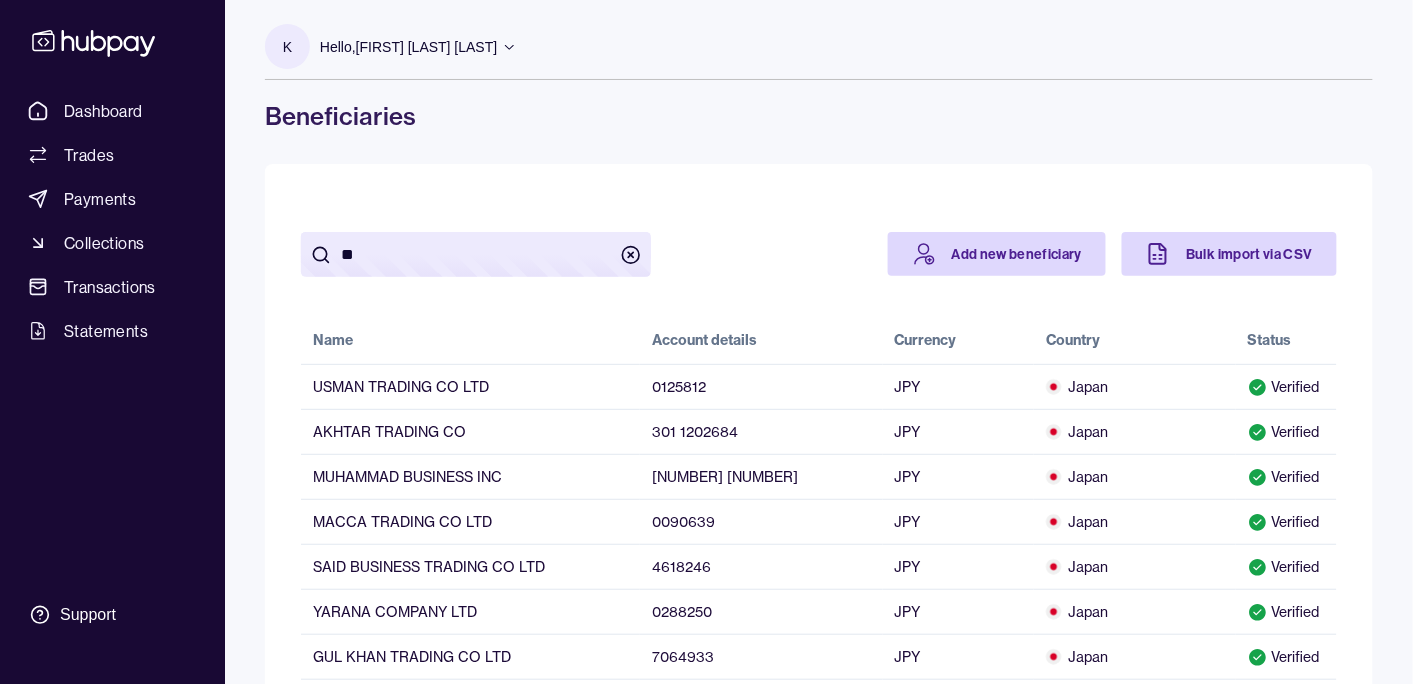 type on "****" 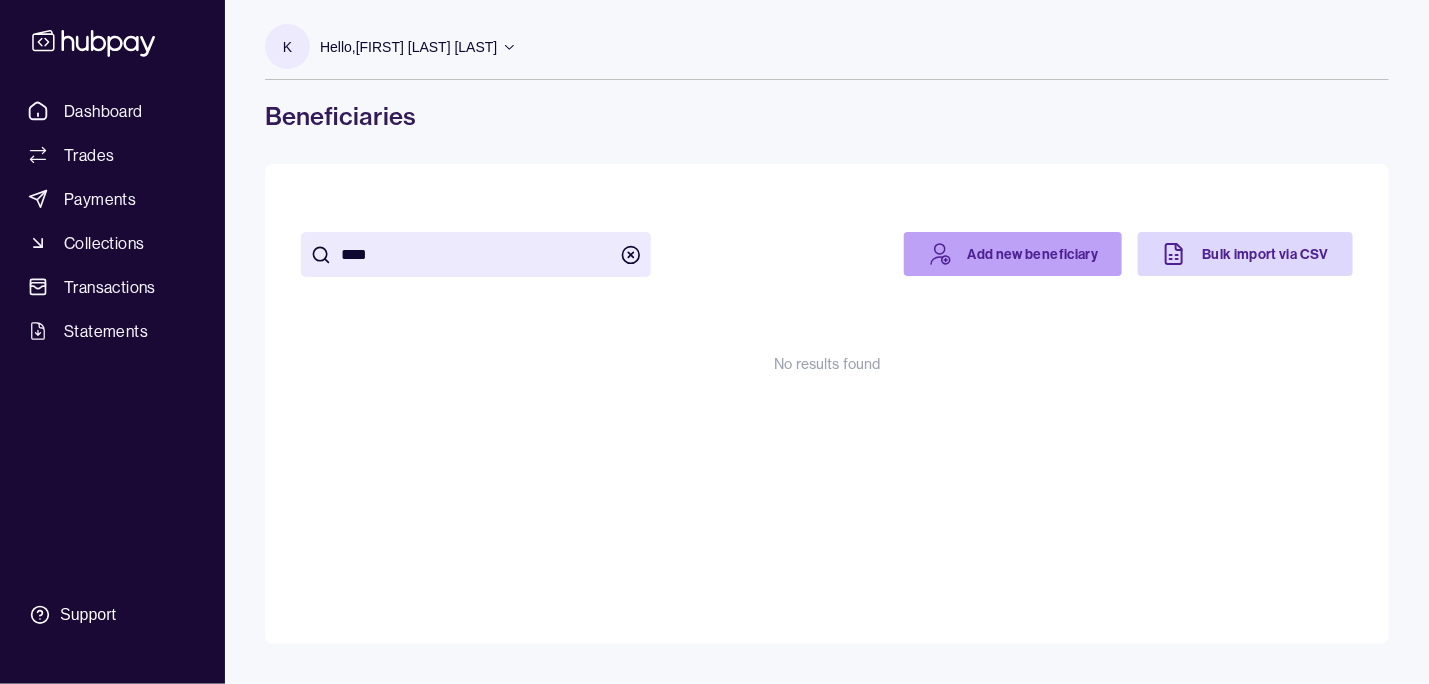 click on "Add new beneficiary" at bounding box center [1013, 254] 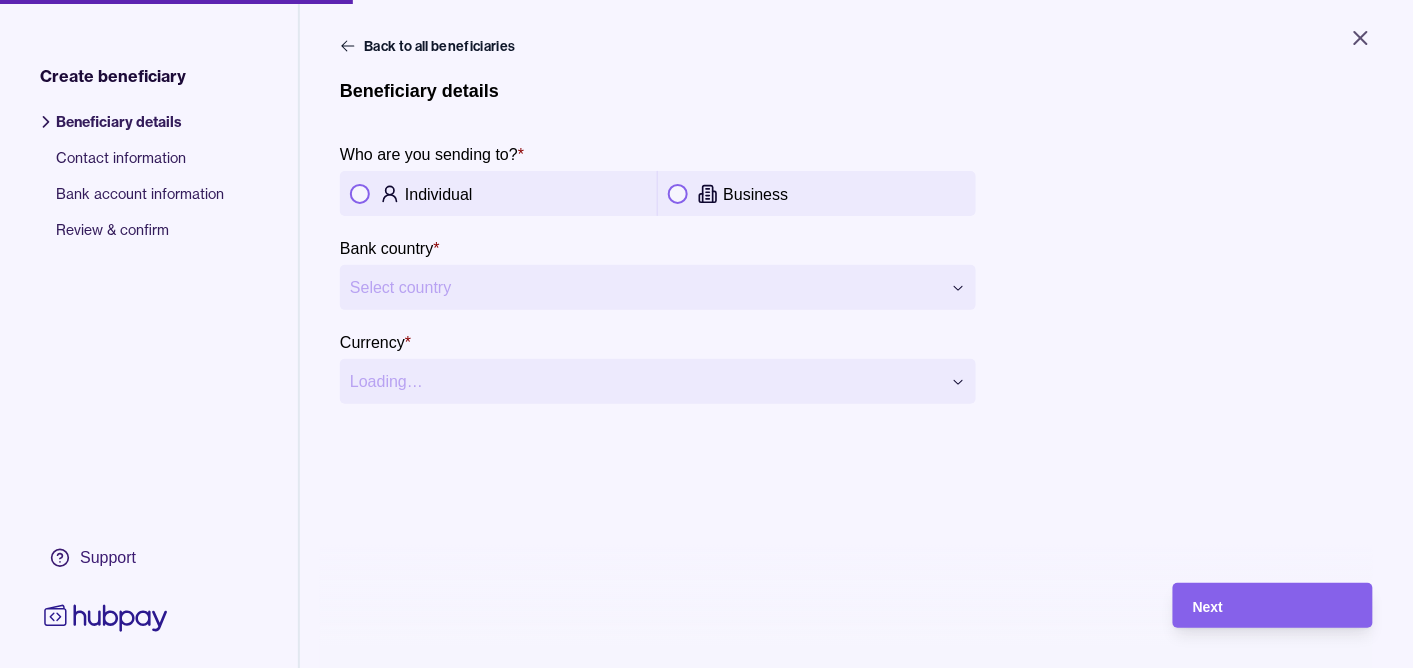 click on "Business" at bounding box center (816, 194) 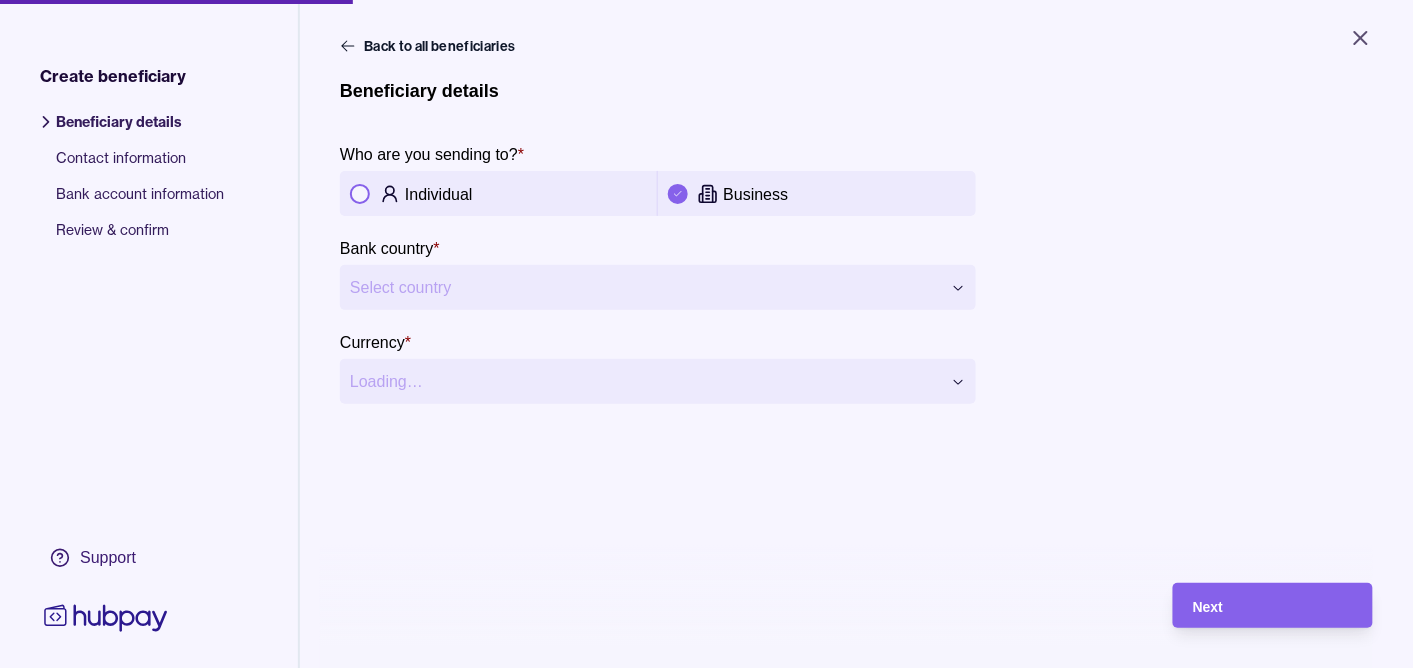 click on "**********" at bounding box center [706, 334] 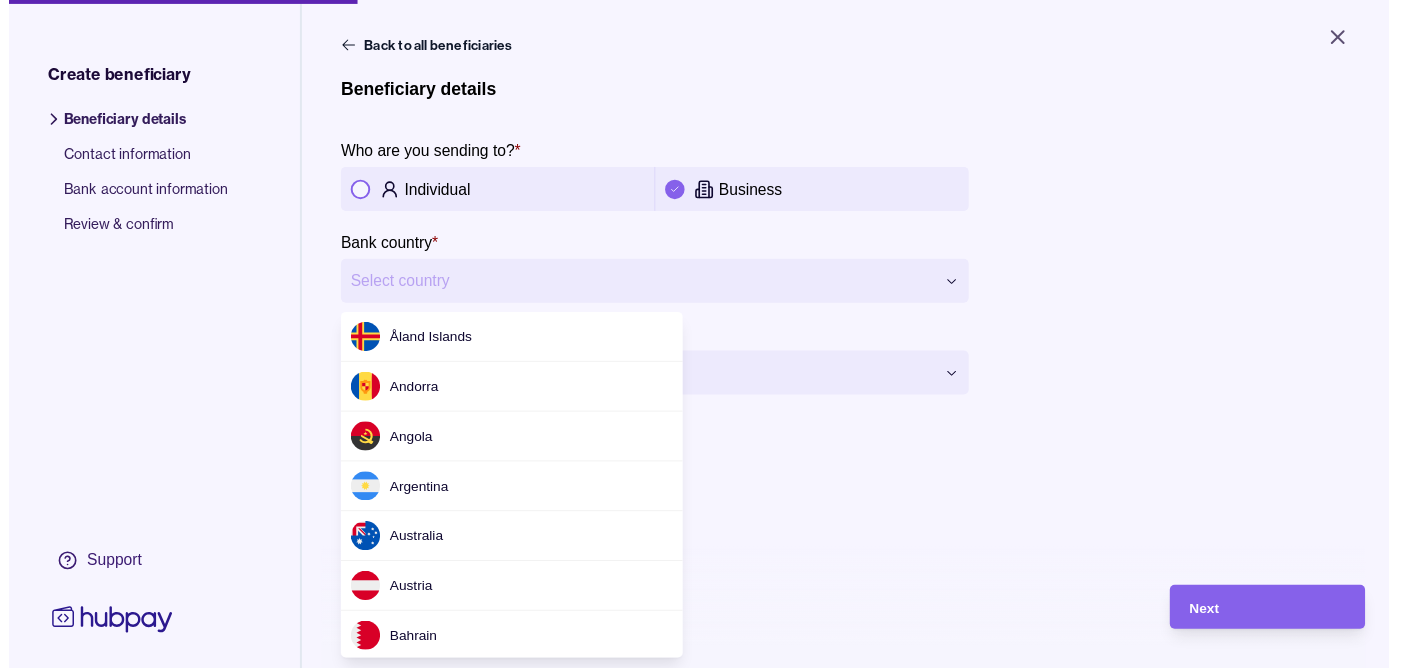 scroll, scrollTop: 2656, scrollLeft: 0, axis: vertical 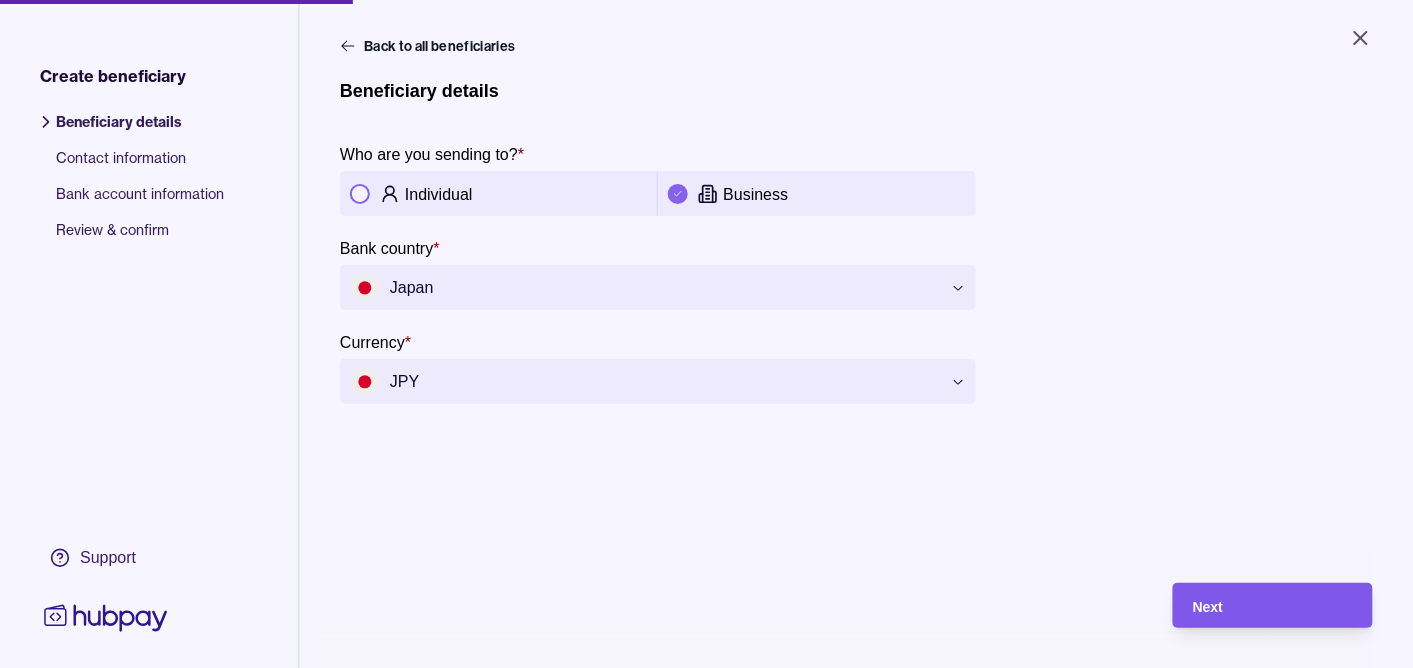 click on "Next" at bounding box center (1273, 606) 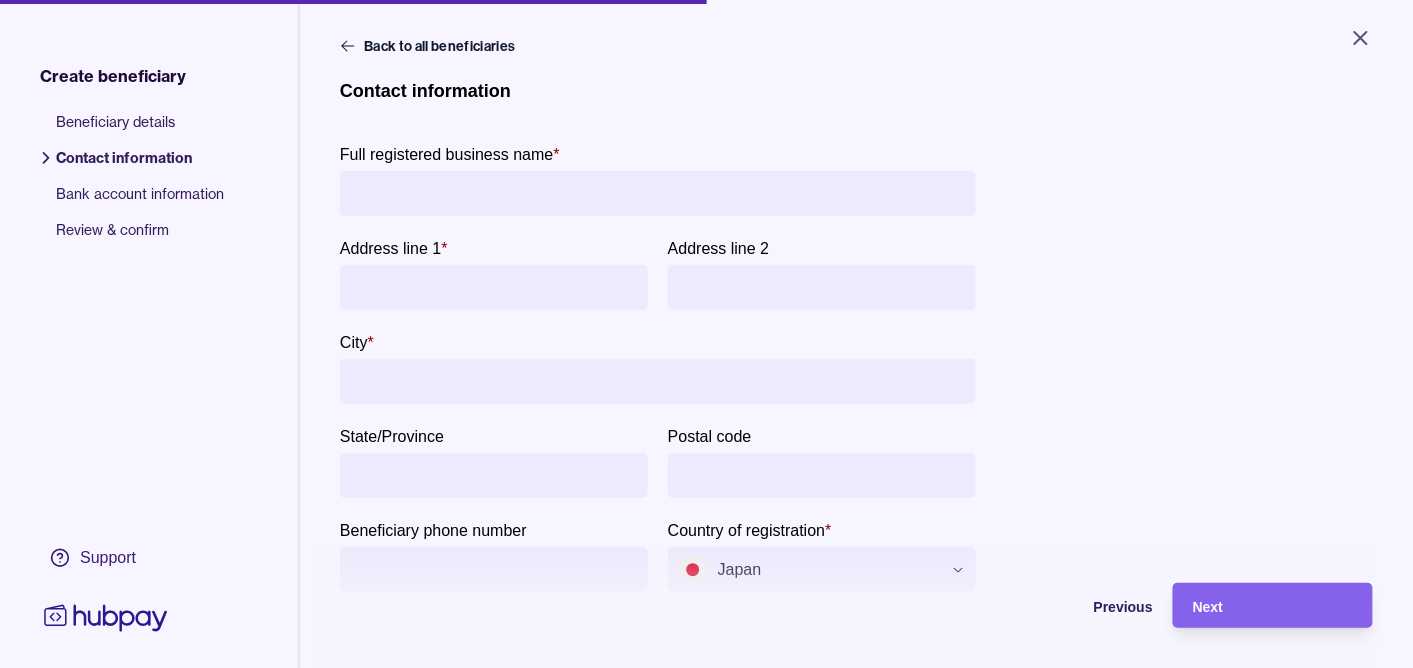 click on "Full registered business name  *" at bounding box center [658, 193] 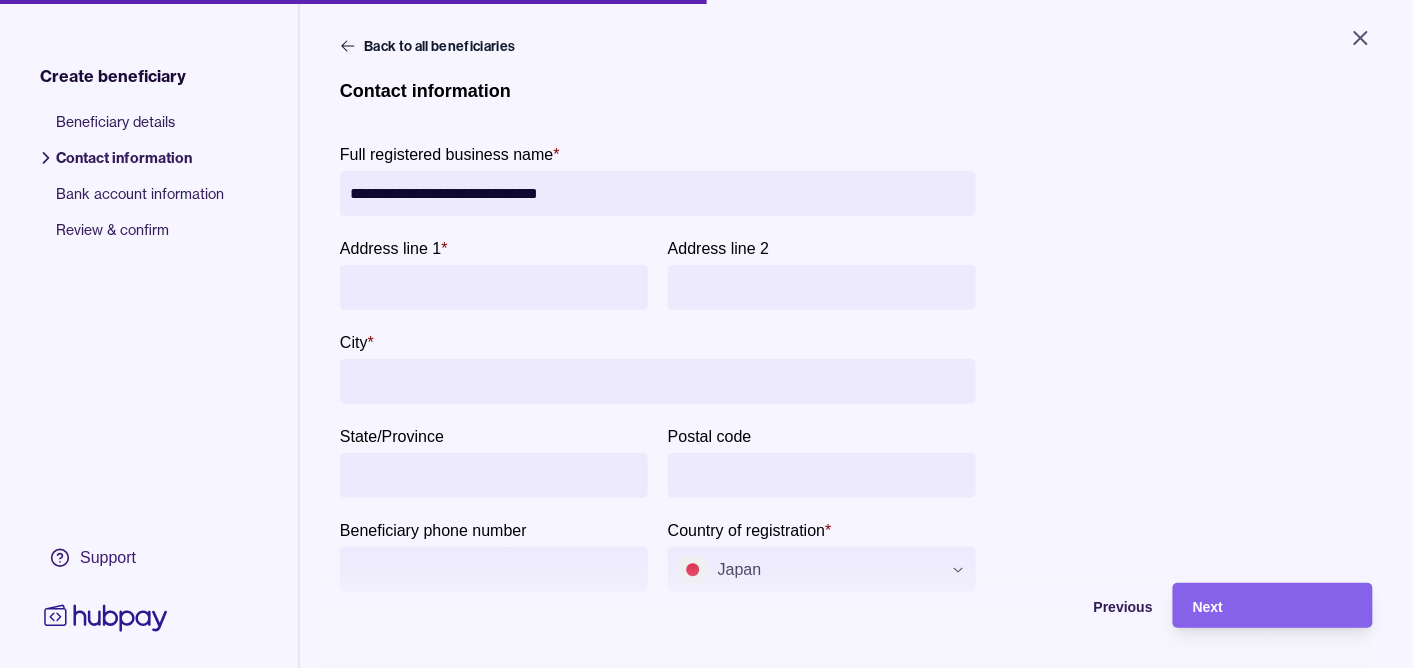 click on "**********" at bounding box center [658, 193] 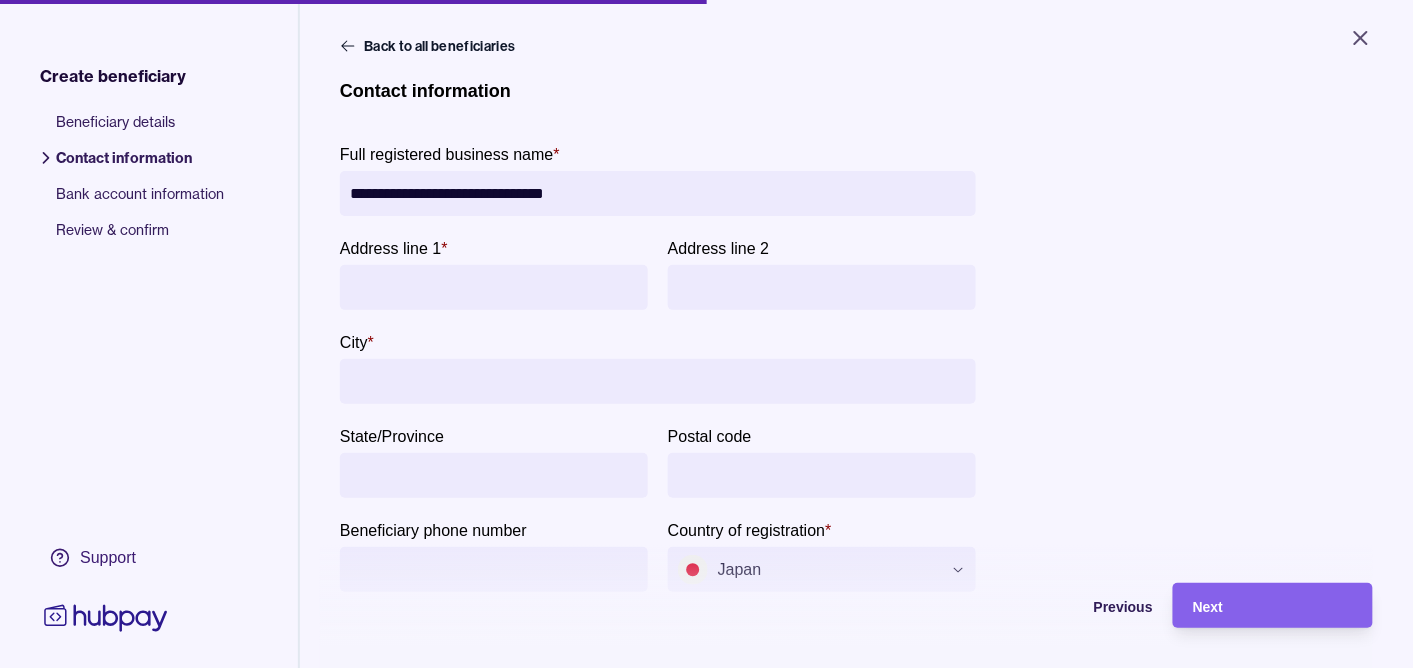 drag, startPoint x: 596, startPoint y: 188, endPoint x: 529, endPoint y: 184, distance: 67.11929 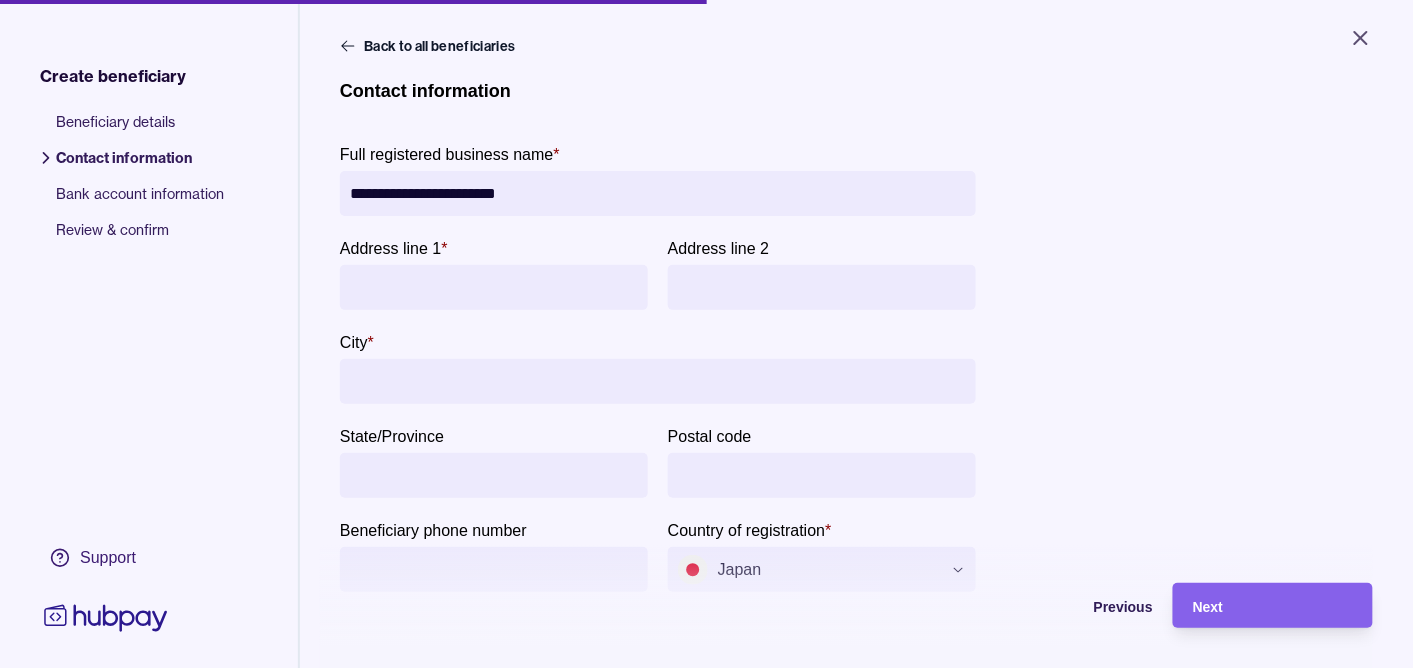 type on "**********" 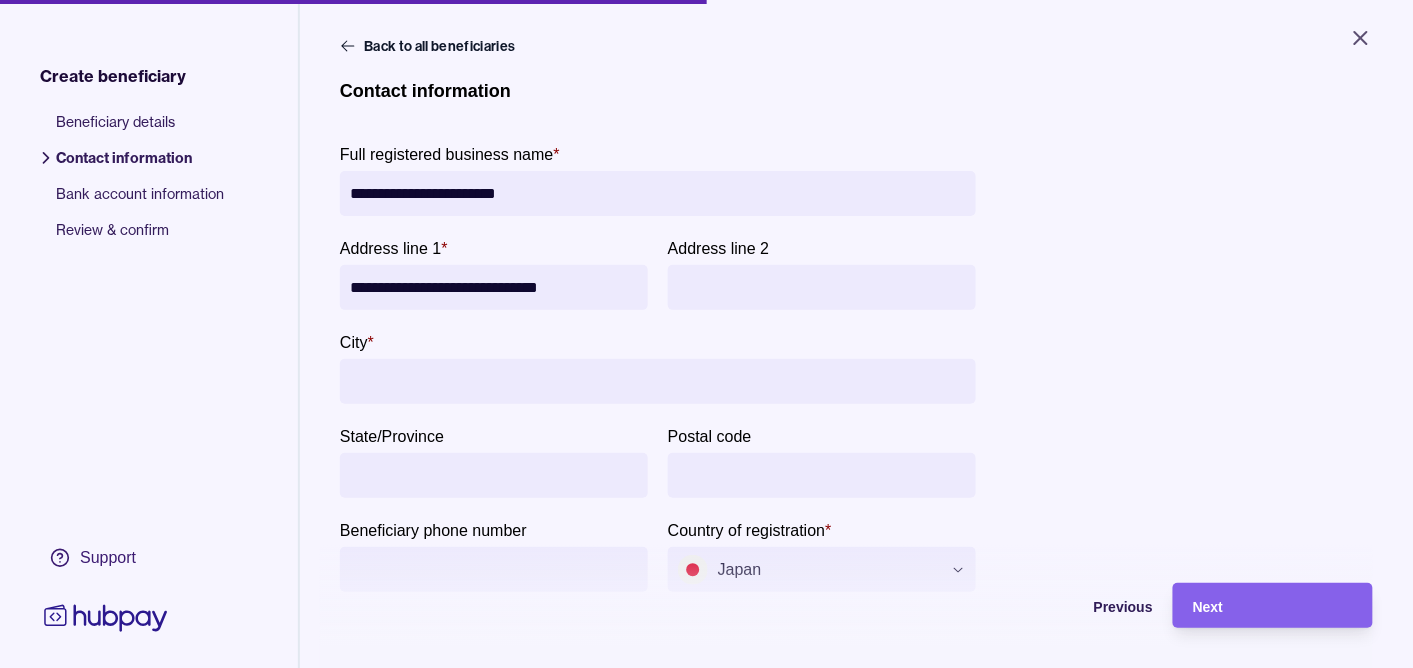type on "**********" 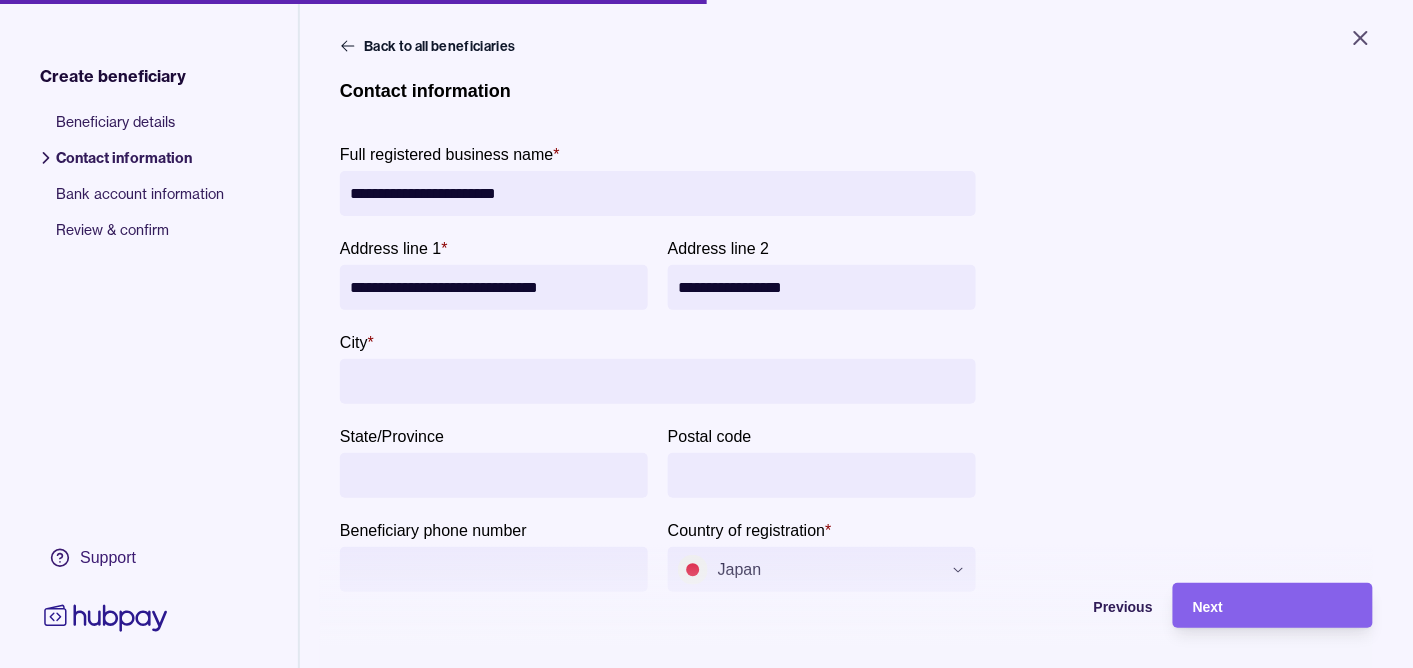 type on "**********" 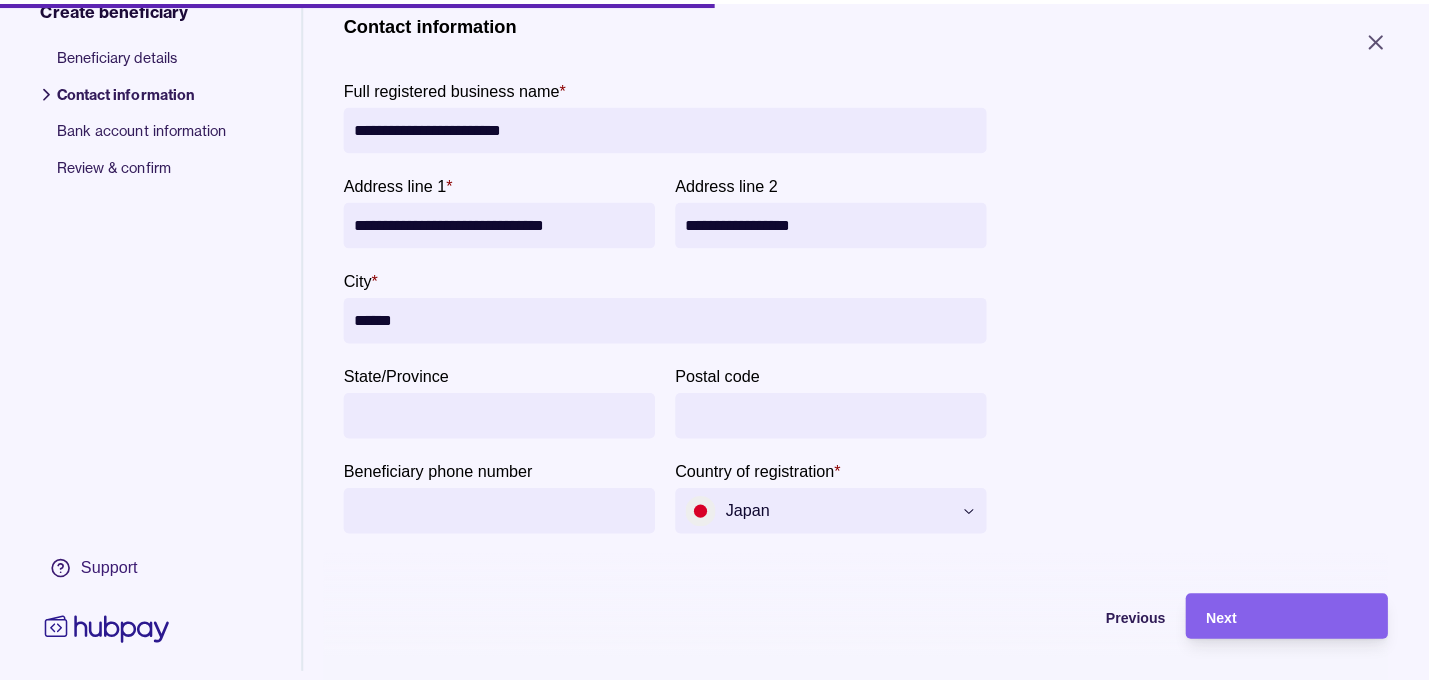 scroll, scrollTop: 105, scrollLeft: 0, axis: vertical 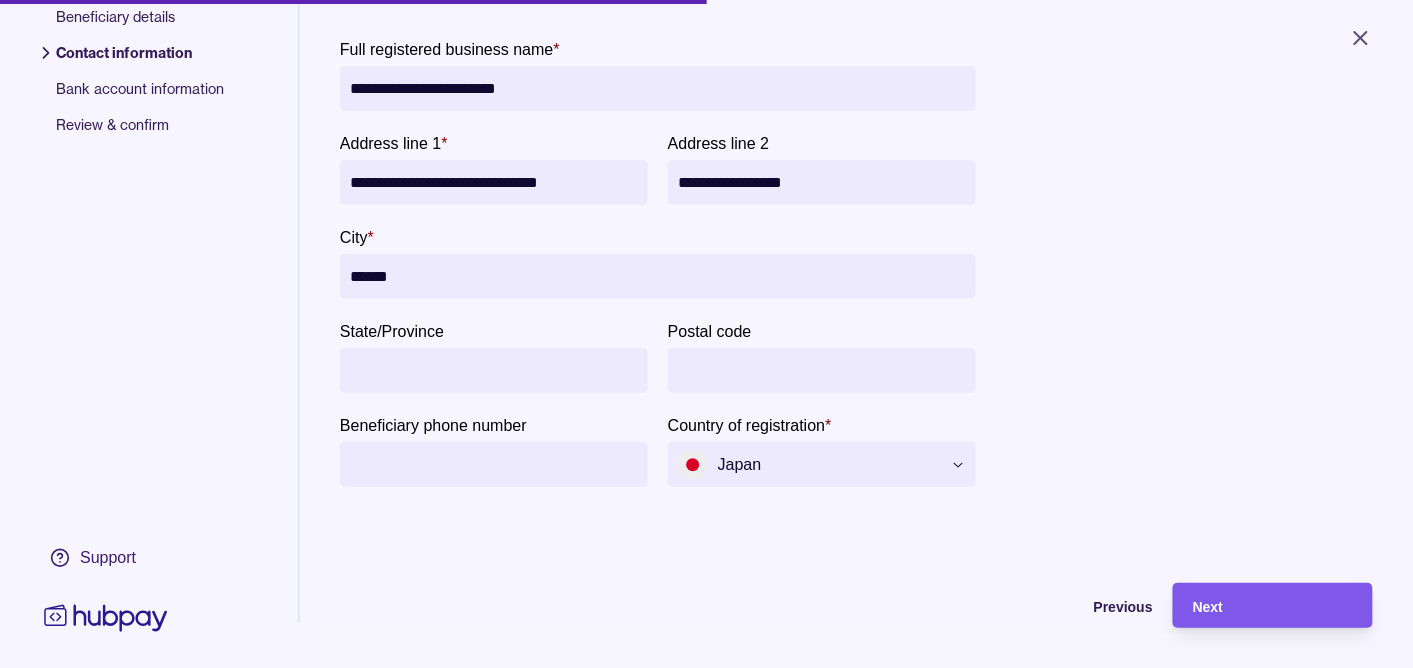 type on "*****" 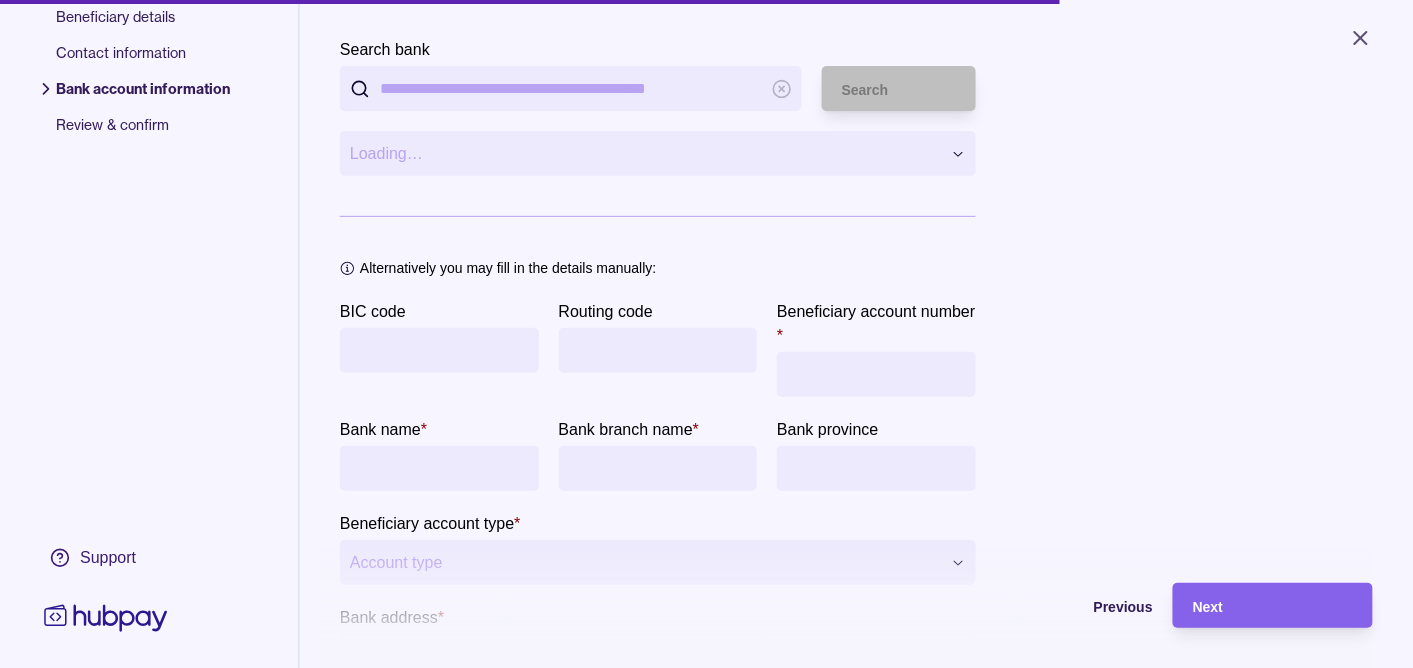 click on "Search bank" at bounding box center (571, 88) 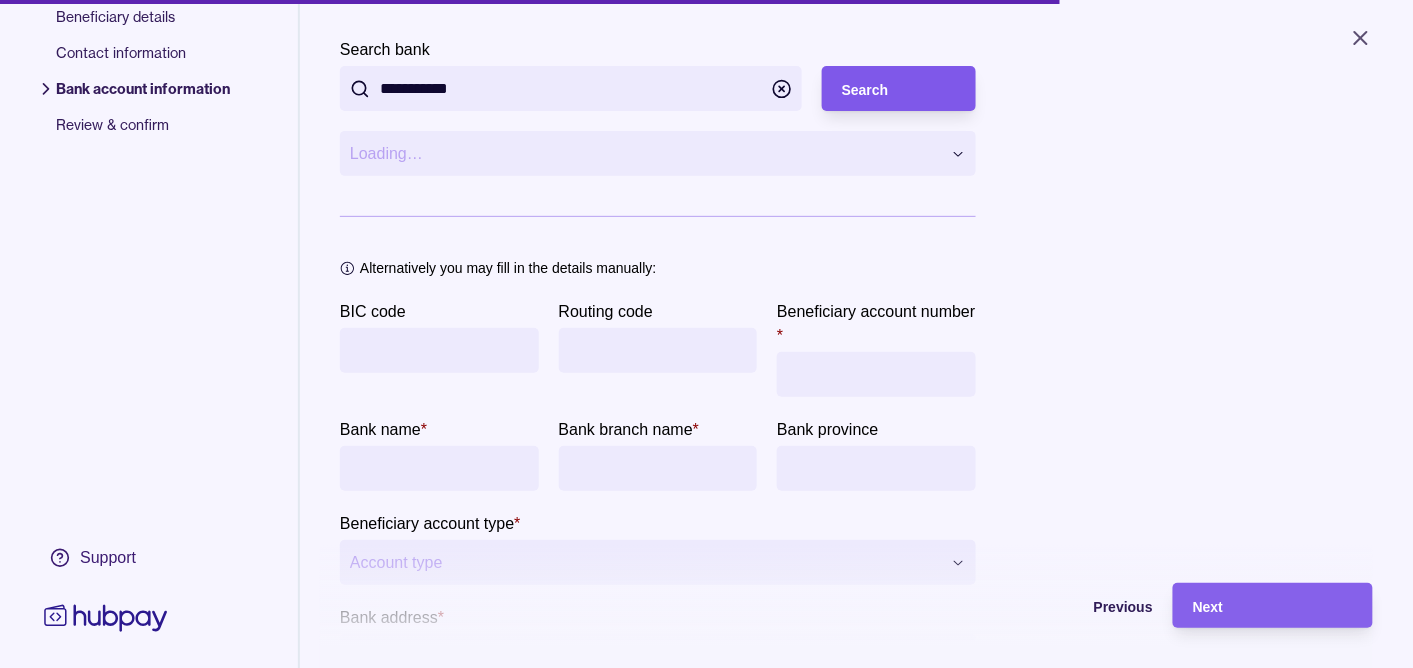 type on "**********" 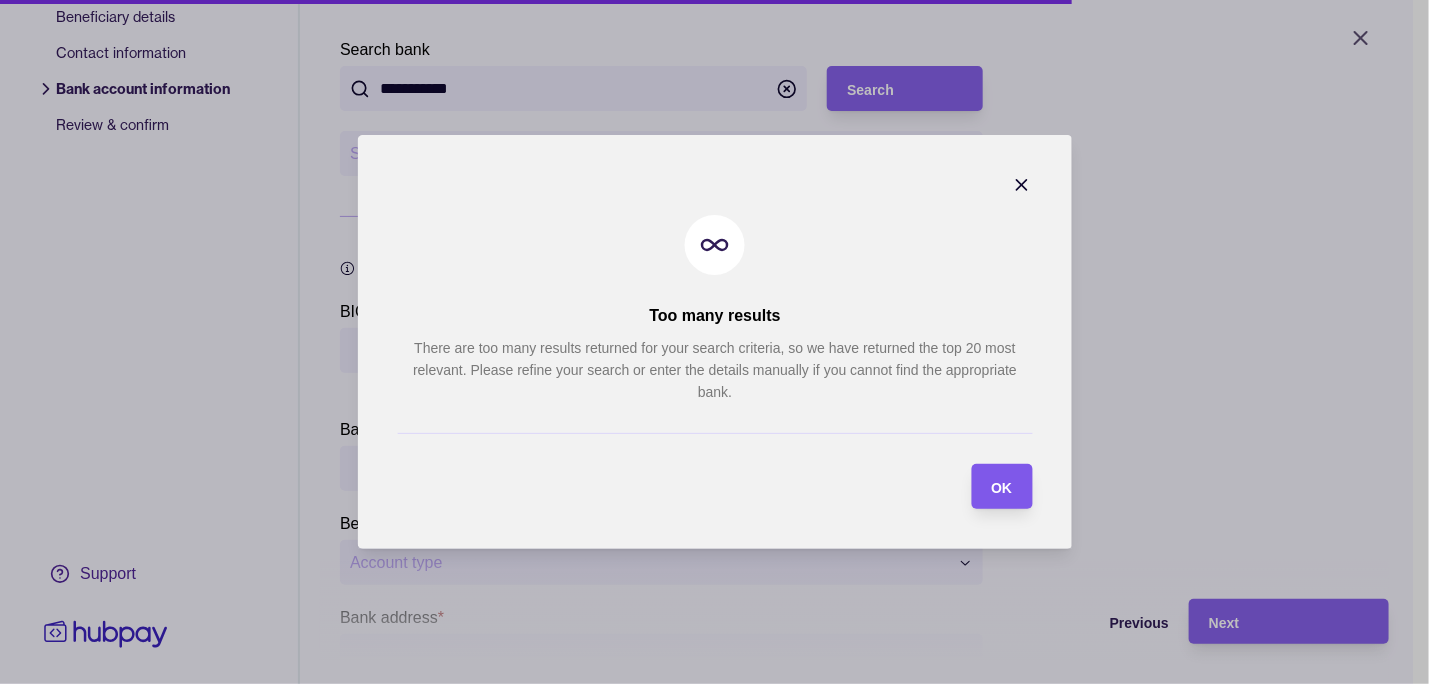 click on "OK" at bounding box center [1001, 488] 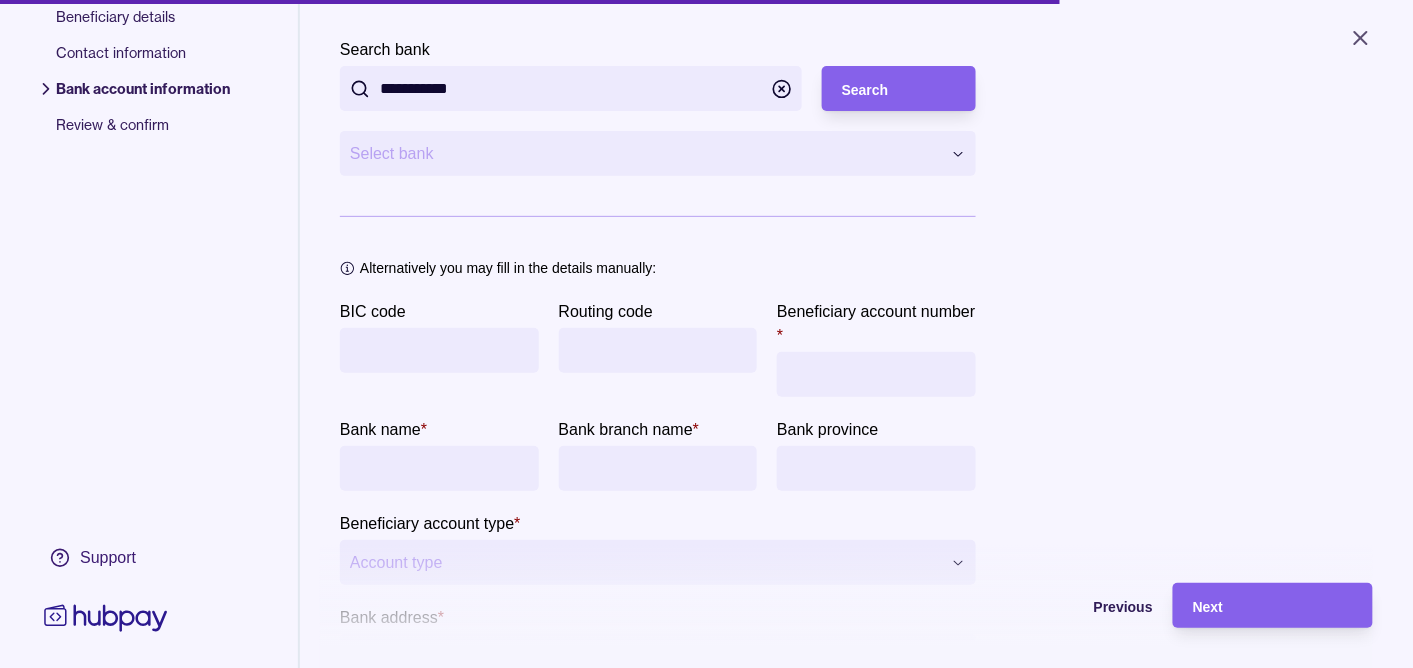 click on "**********" at bounding box center [706, 334] 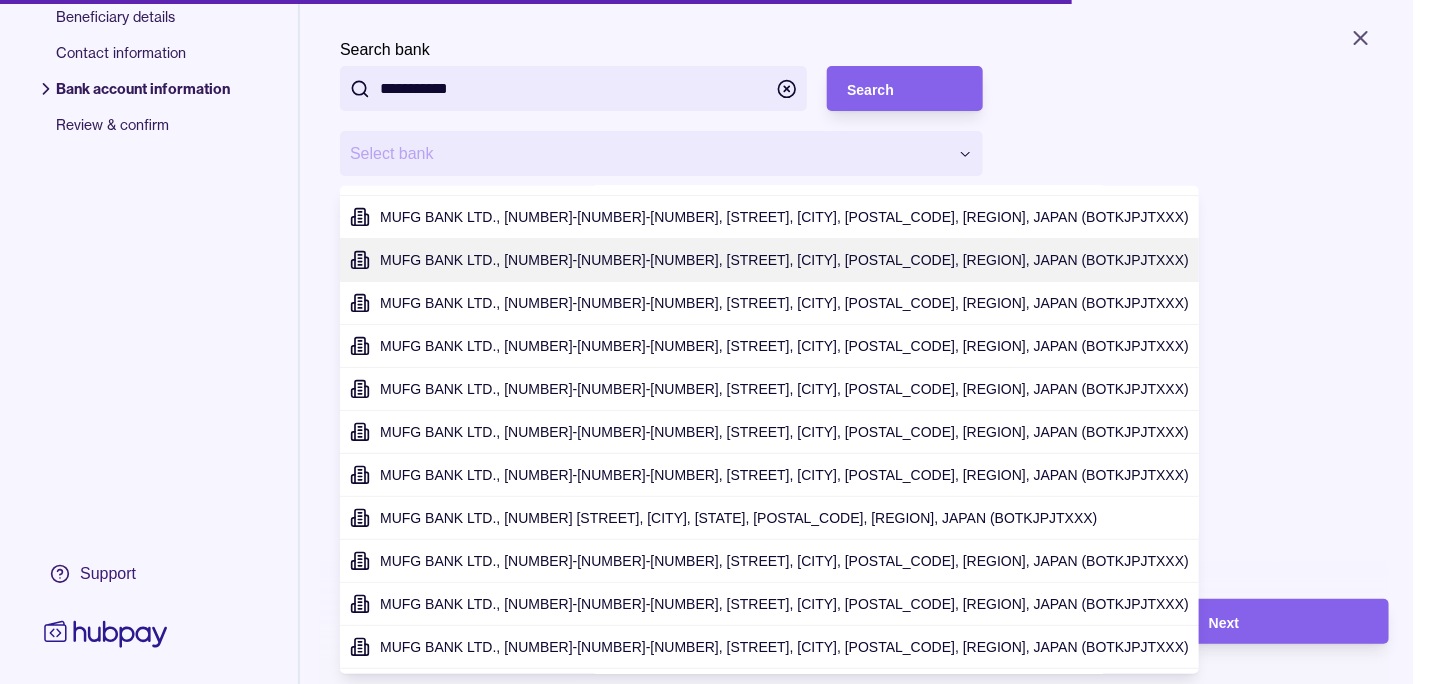 scroll, scrollTop: 210, scrollLeft: 0, axis: vertical 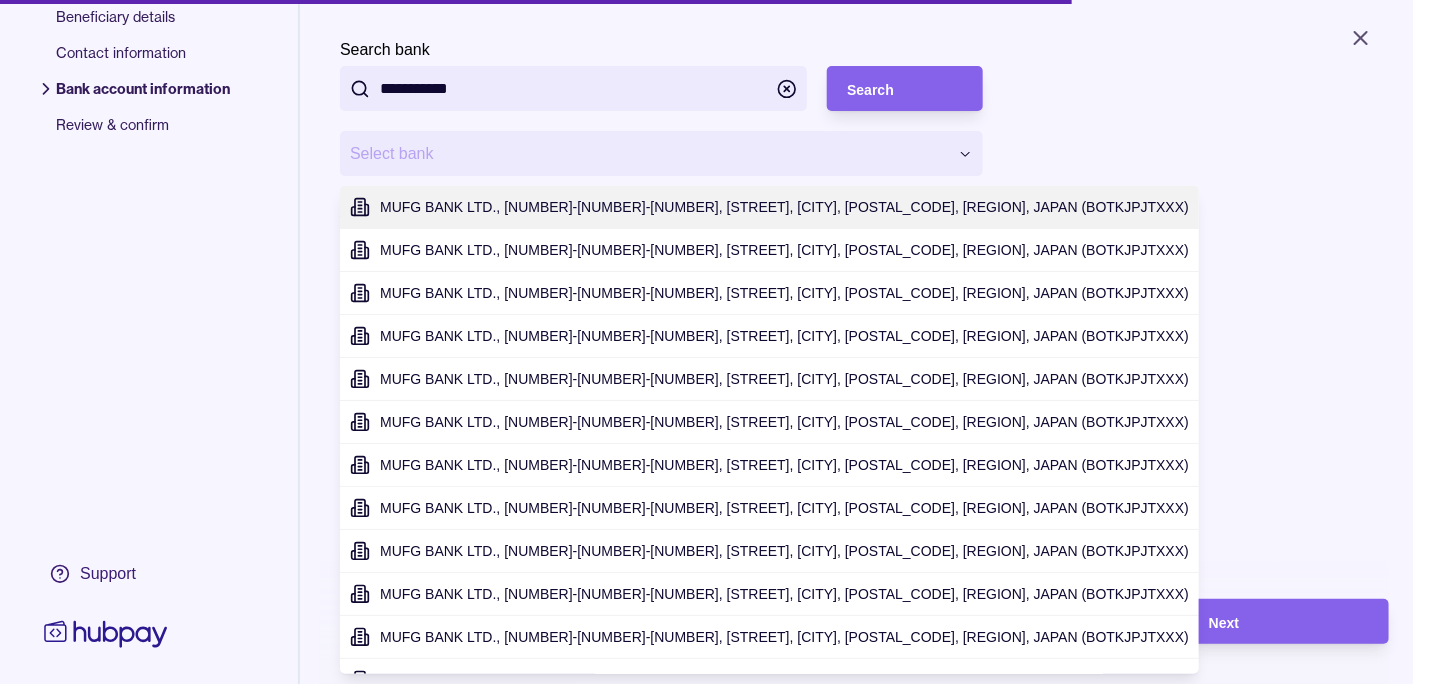 type on "**********" 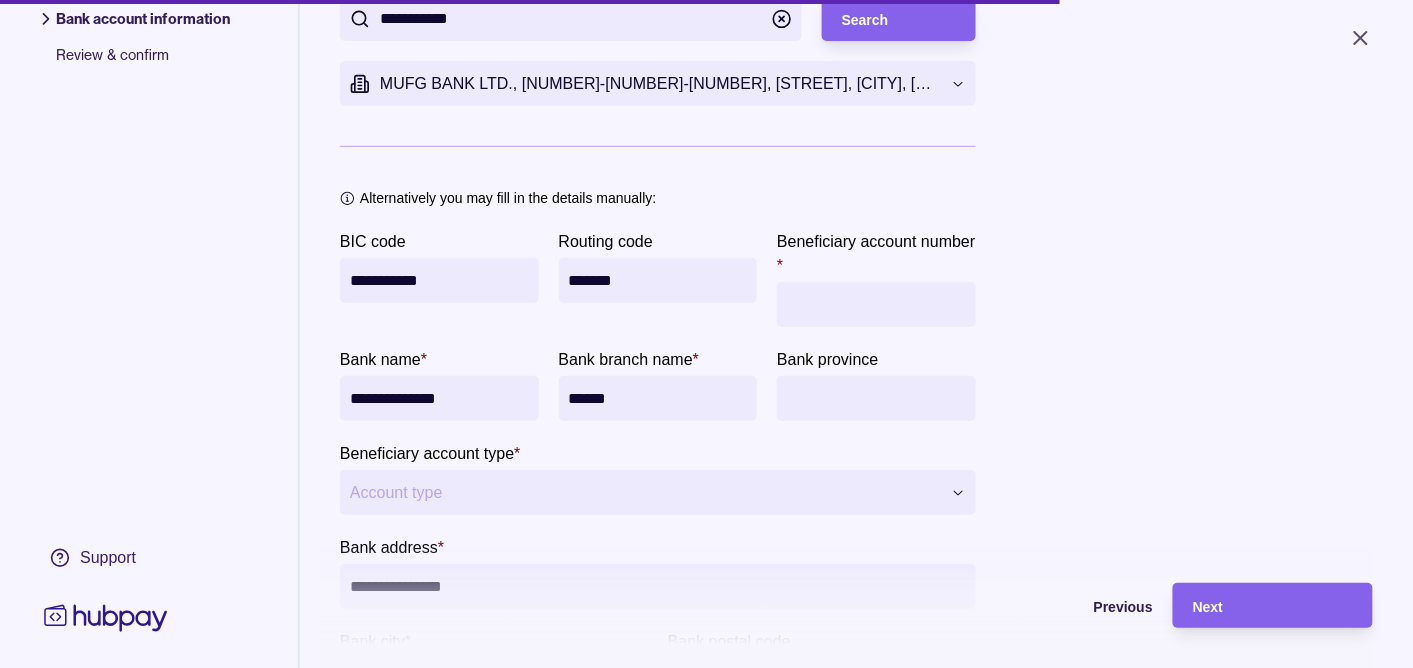scroll, scrollTop: 210, scrollLeft: 0, axis: vertical 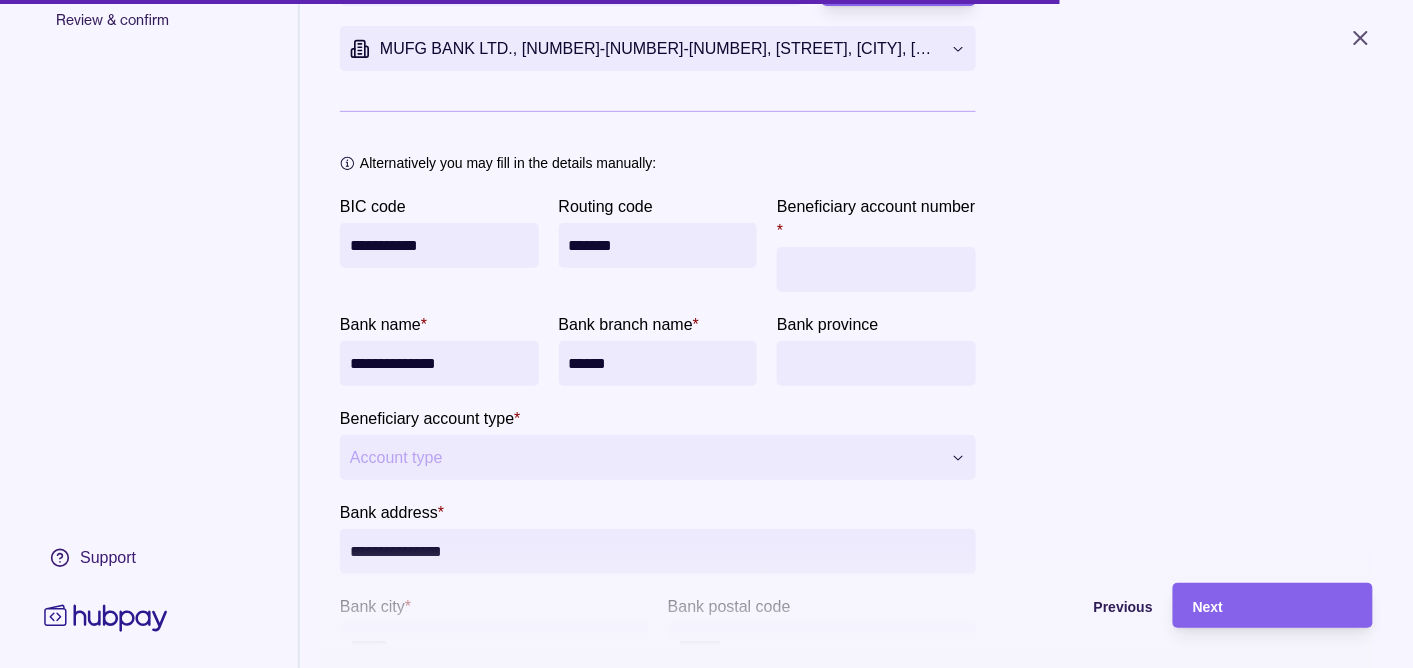 click on "Beneficiary account number  *" at bounding box center [876, 269] 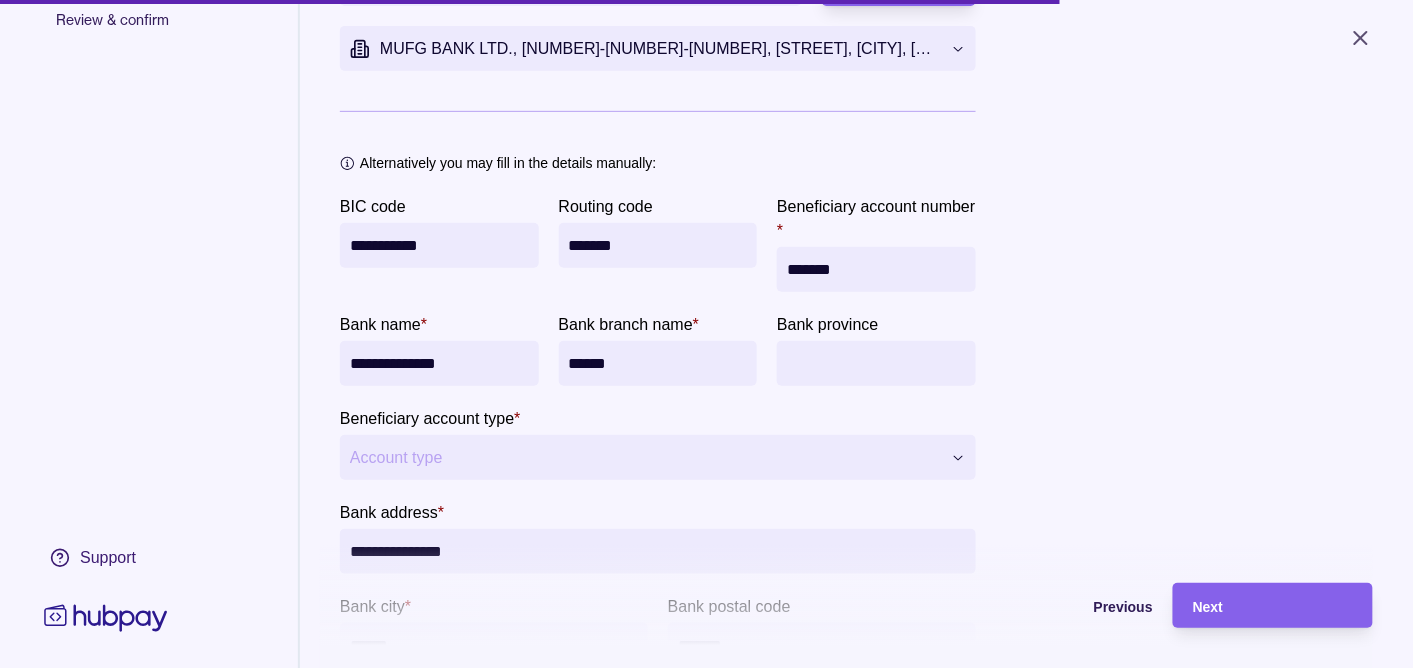 type on "*******" 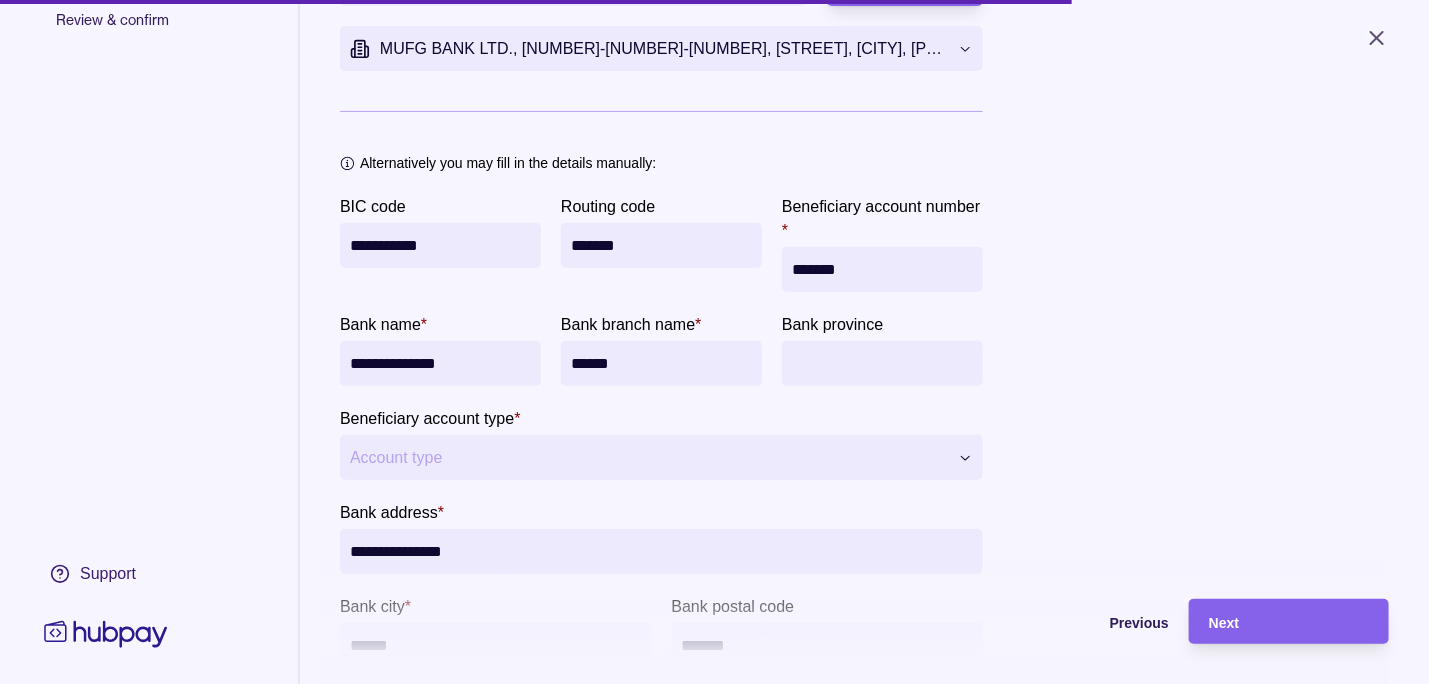 click on "**********" at bounding box center [714, 342] 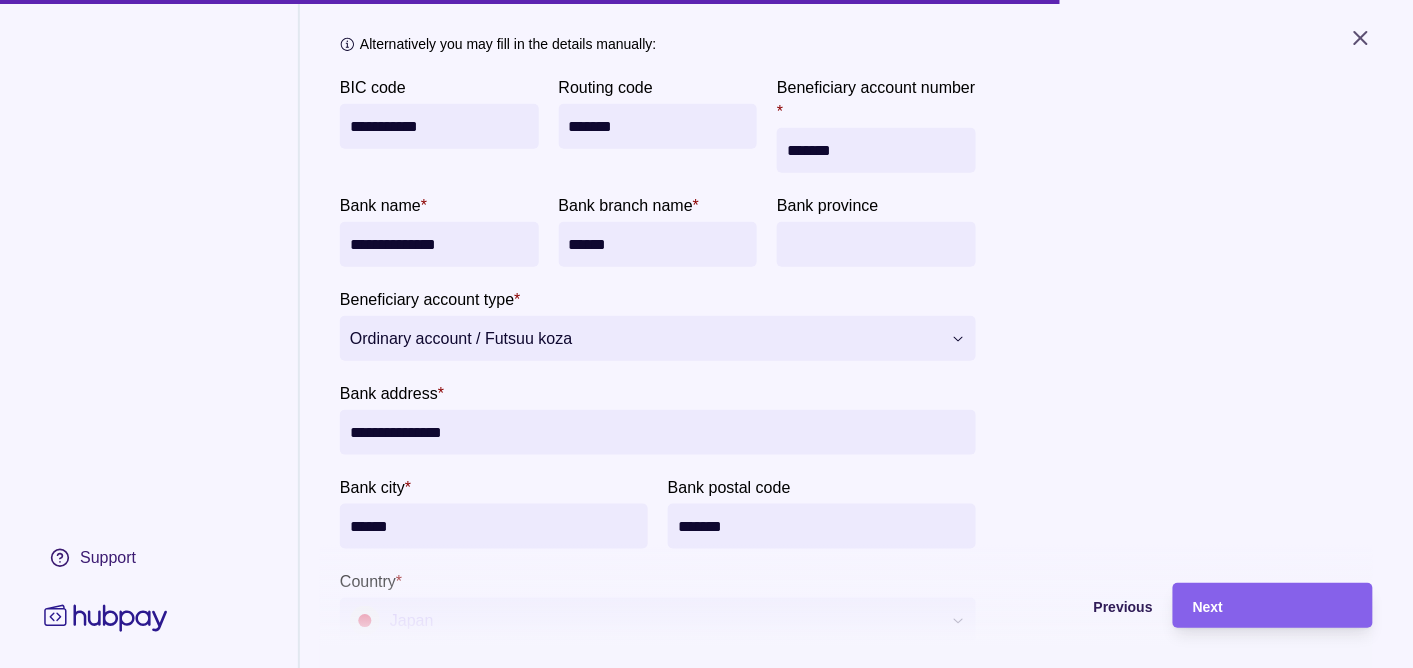 scroll, scrollTop: 525, scrollLeft: 0, axis: vertical 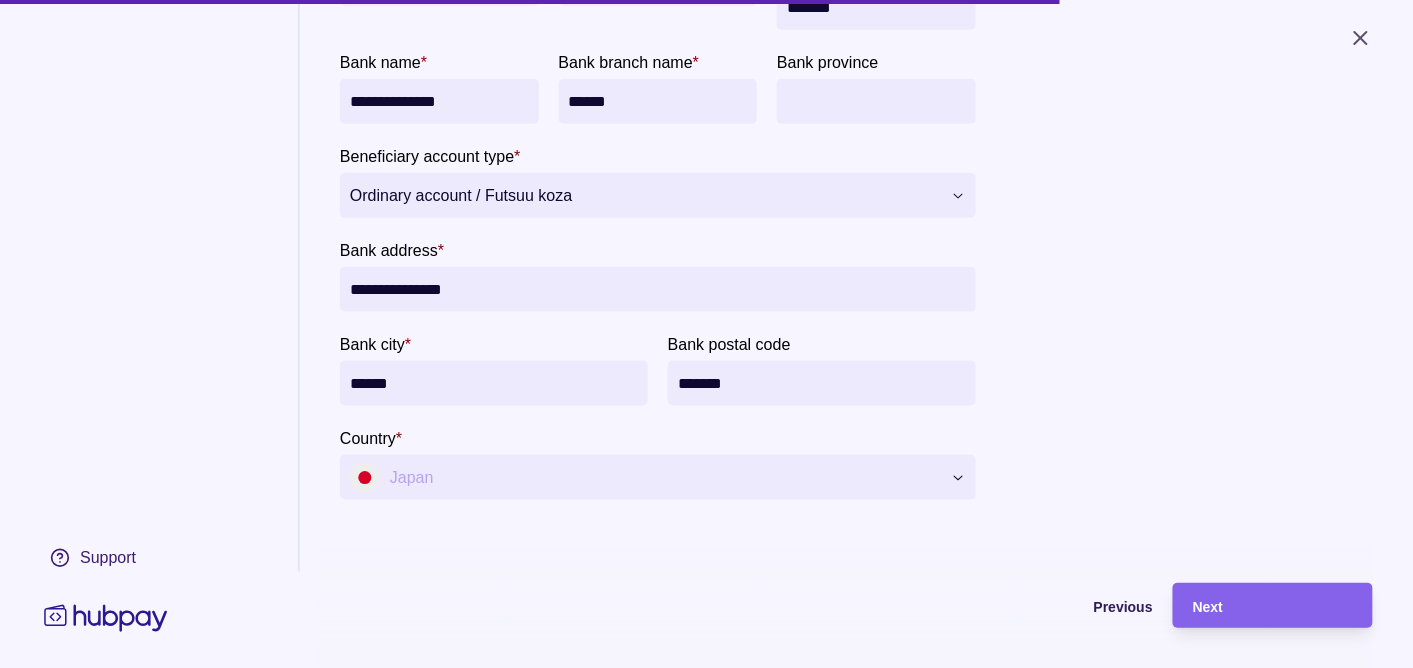 click on "Bank province" at bounding box center (876, 101) 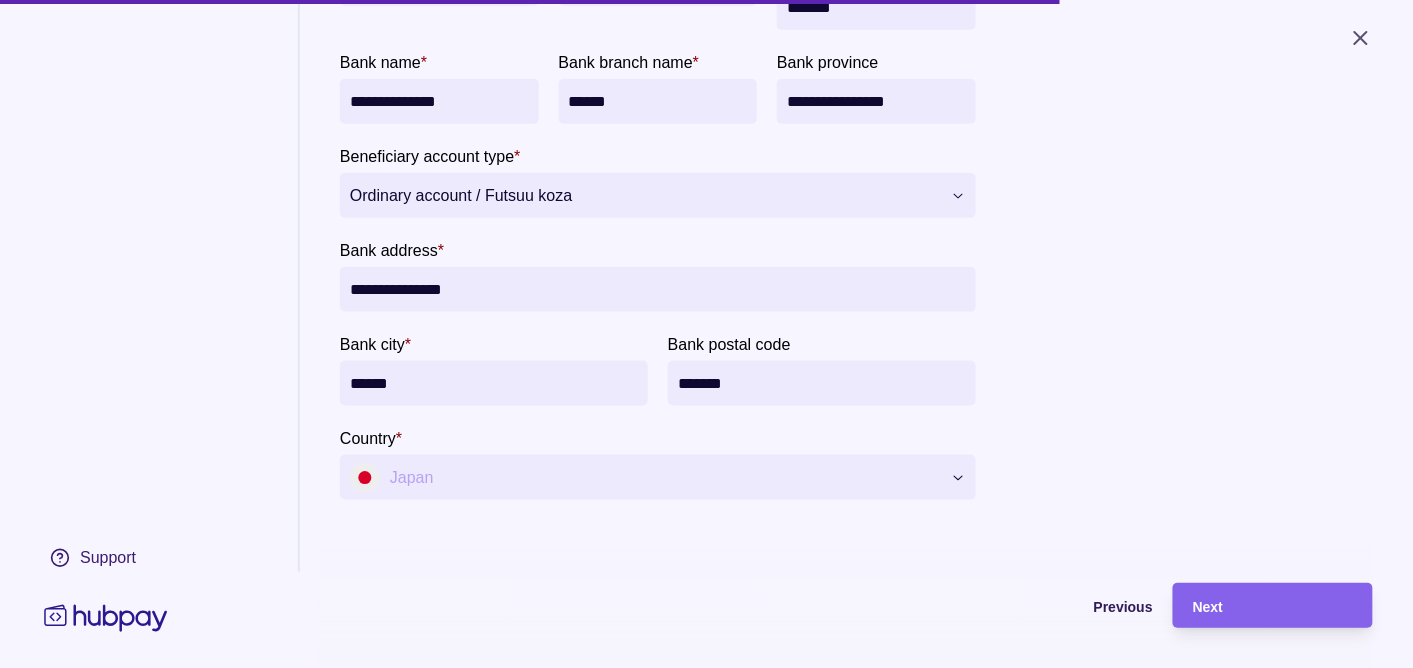 click on "**********" at bounding box center (876, 101) 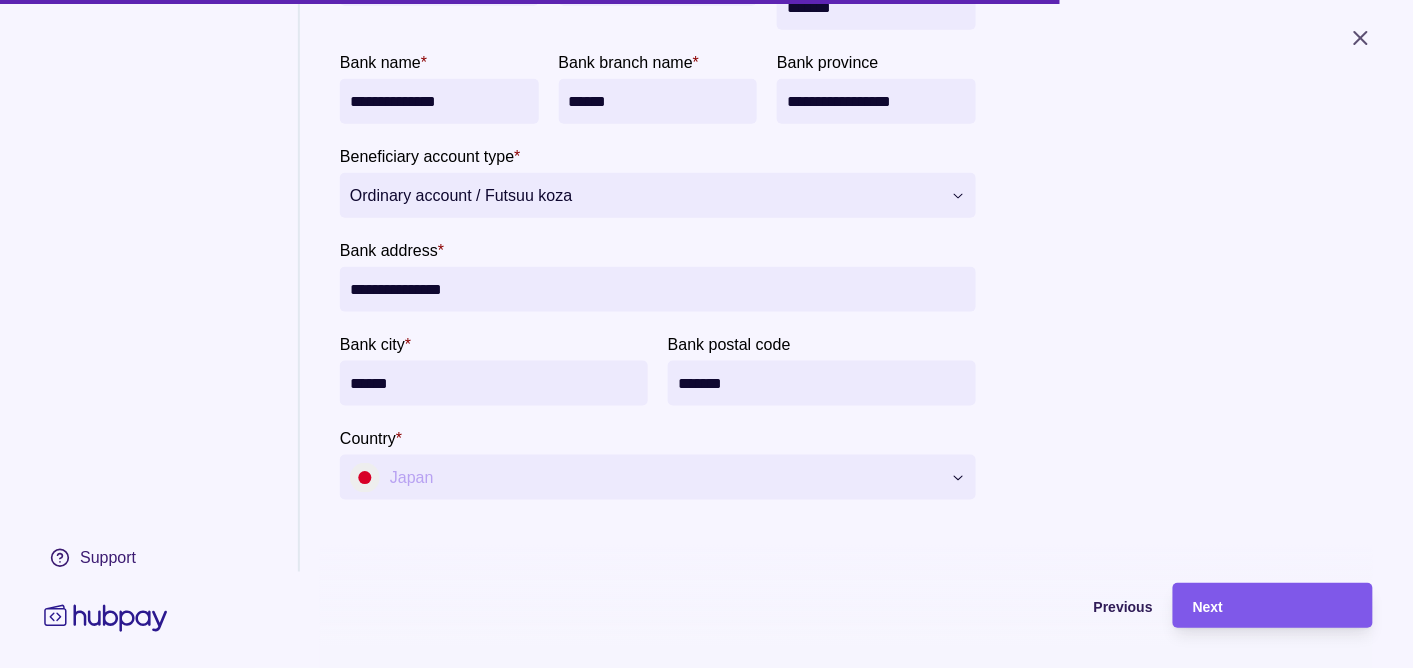 type on "**********" 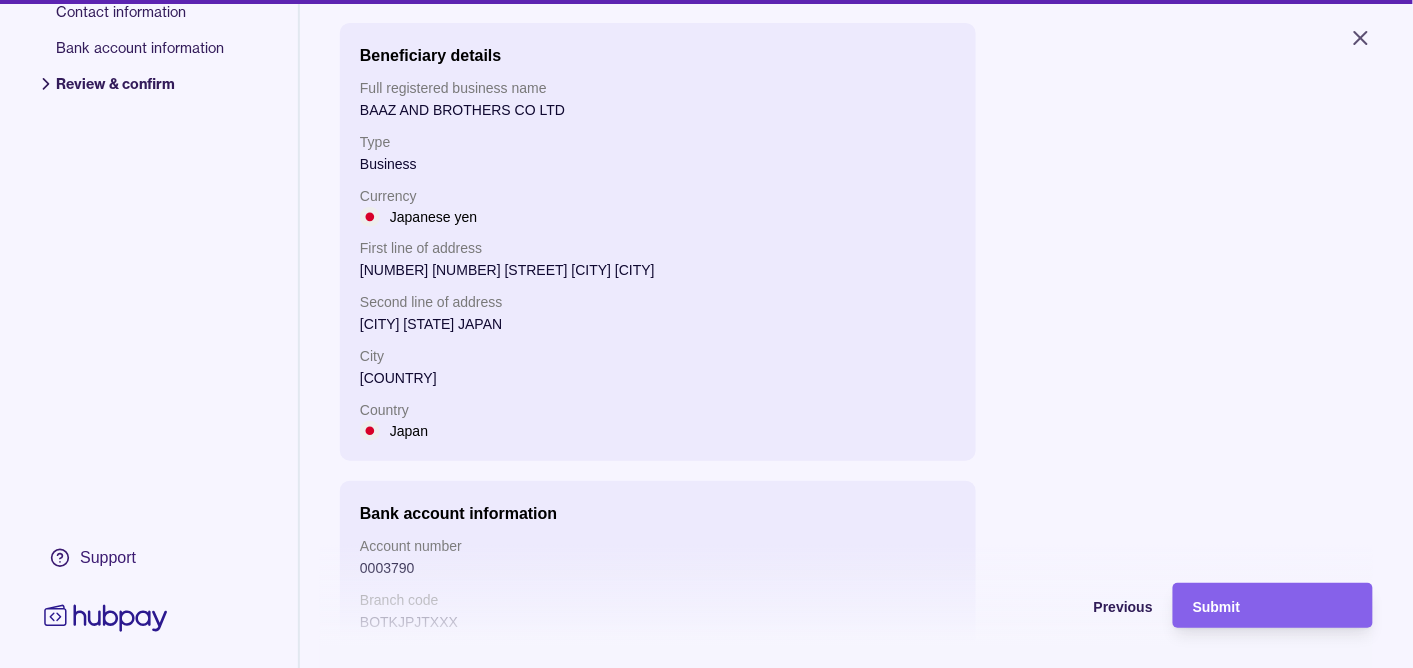 scroll, scrollTop: 308, scrollLeft: 0, axis: vertical 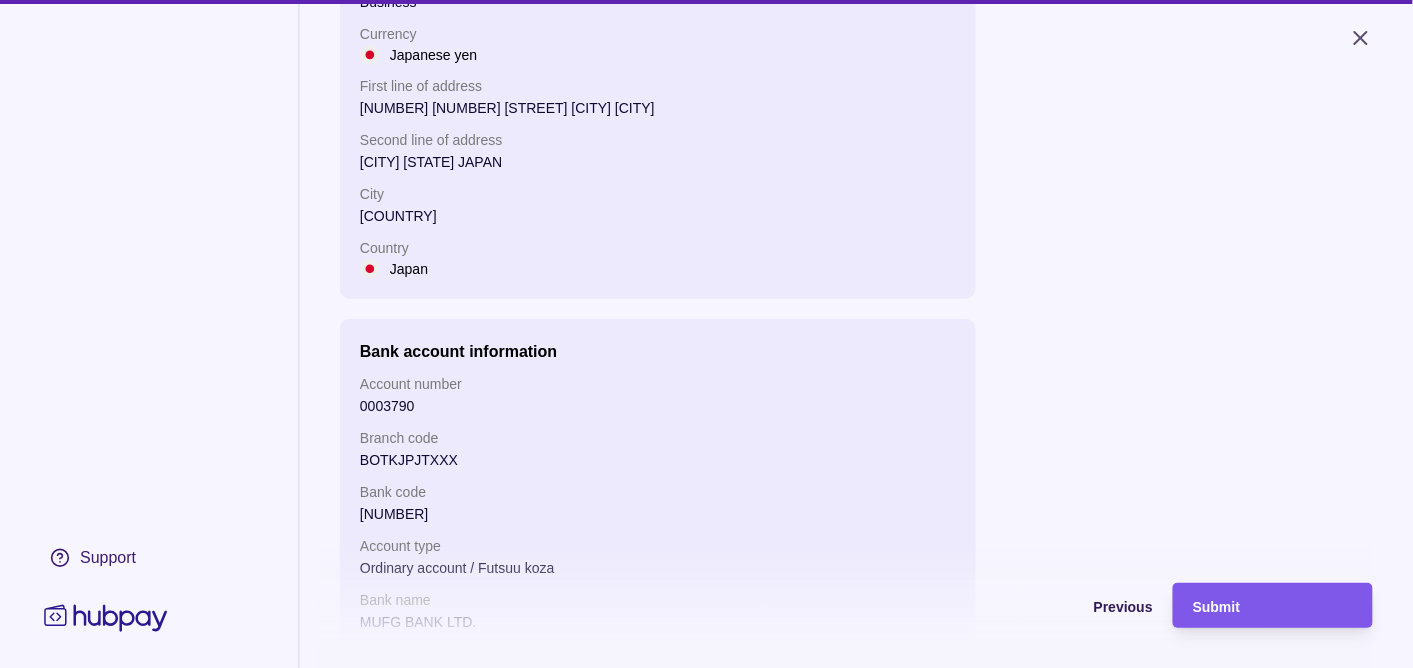 click on "Submit" at bounding box center (1273, 606) 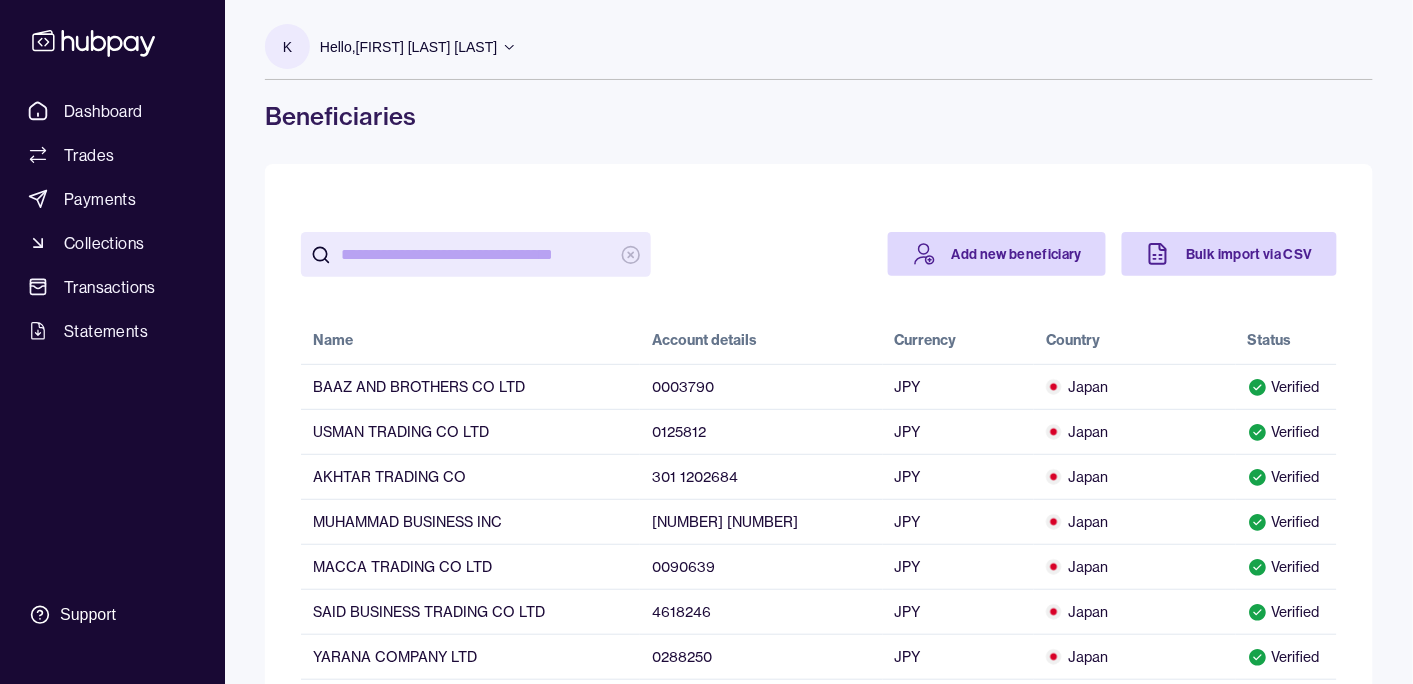 click on "Japan" at bounding box center [1135, 387] 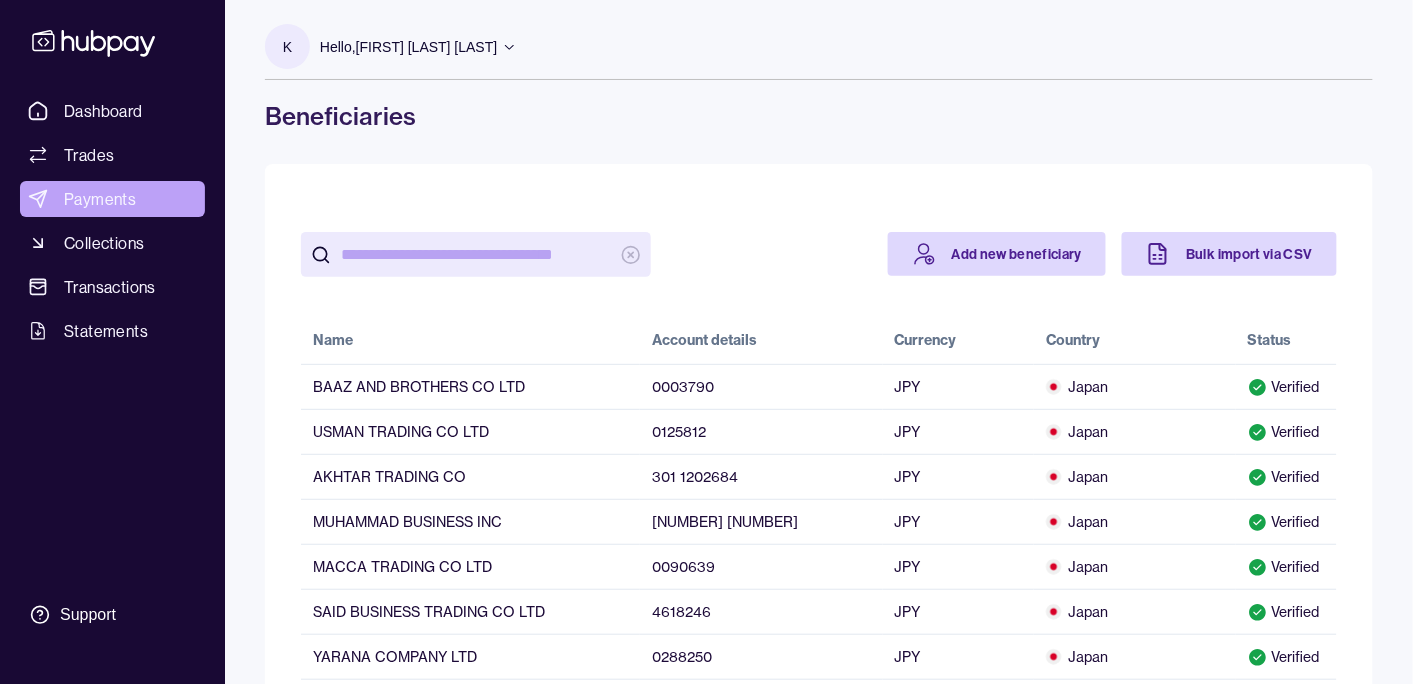 click on "Payments" at bounding box center (100, 199) 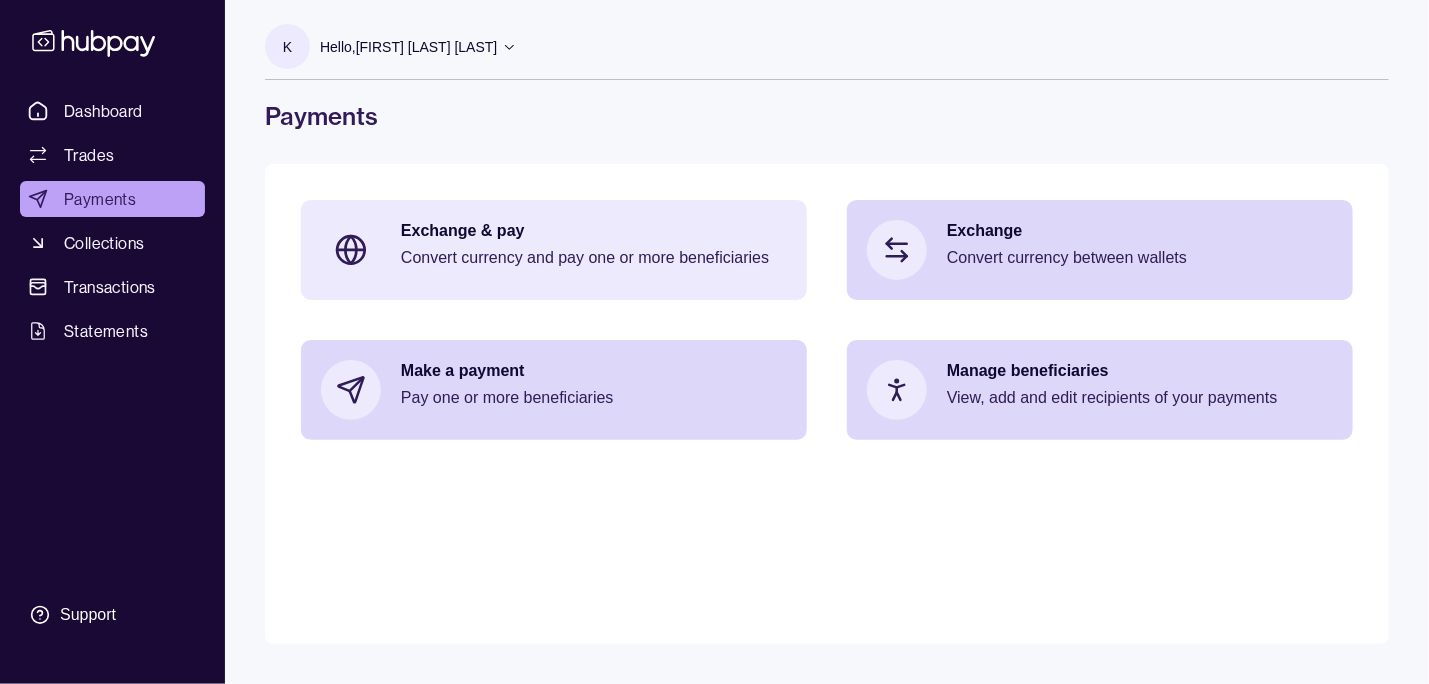 click on "Exchange & pay" at bounding box center [594, 231] 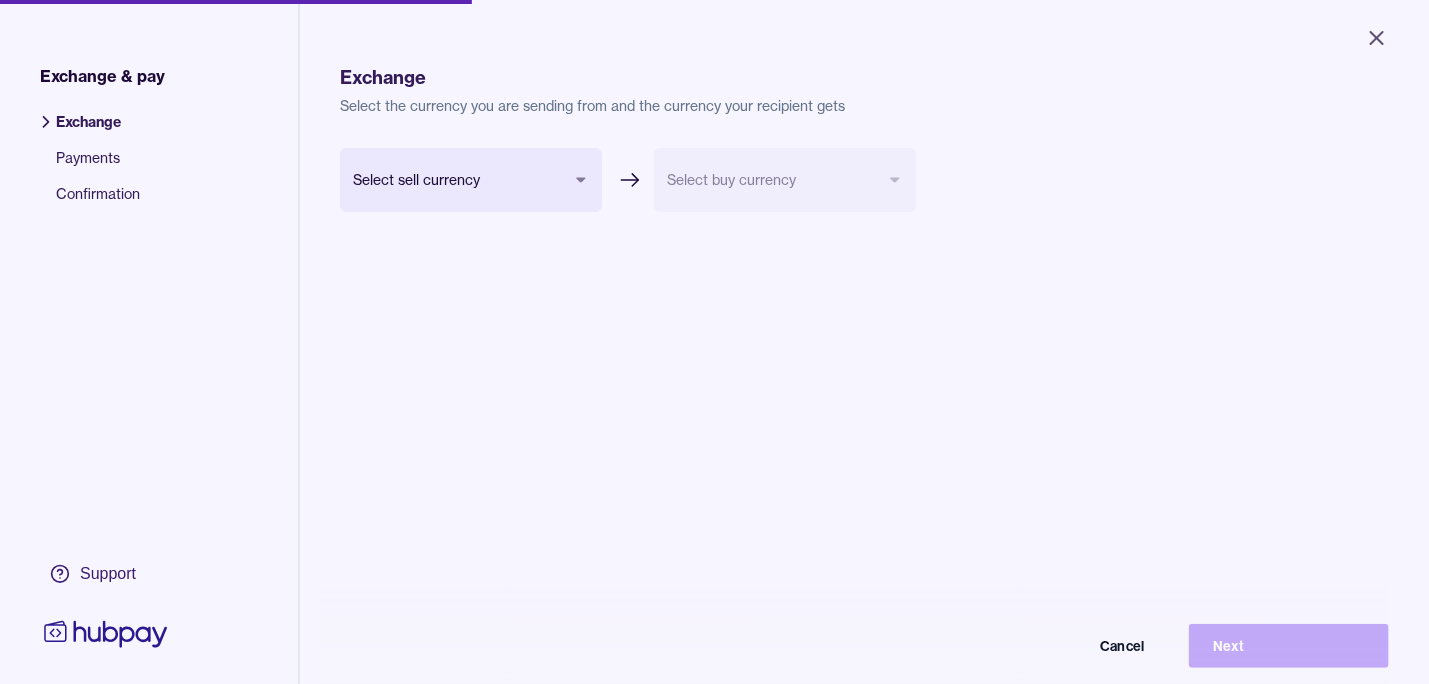 click on "Close Exchange & pay Exchange Payments Confirmation Support Exchange Select the currency you are sending from and the currency your recipient gets Select sell currency *** *** *** *** Select buy currency Cancel Next Exchange & pay | Hubpay" at bounding box center (714, 342) 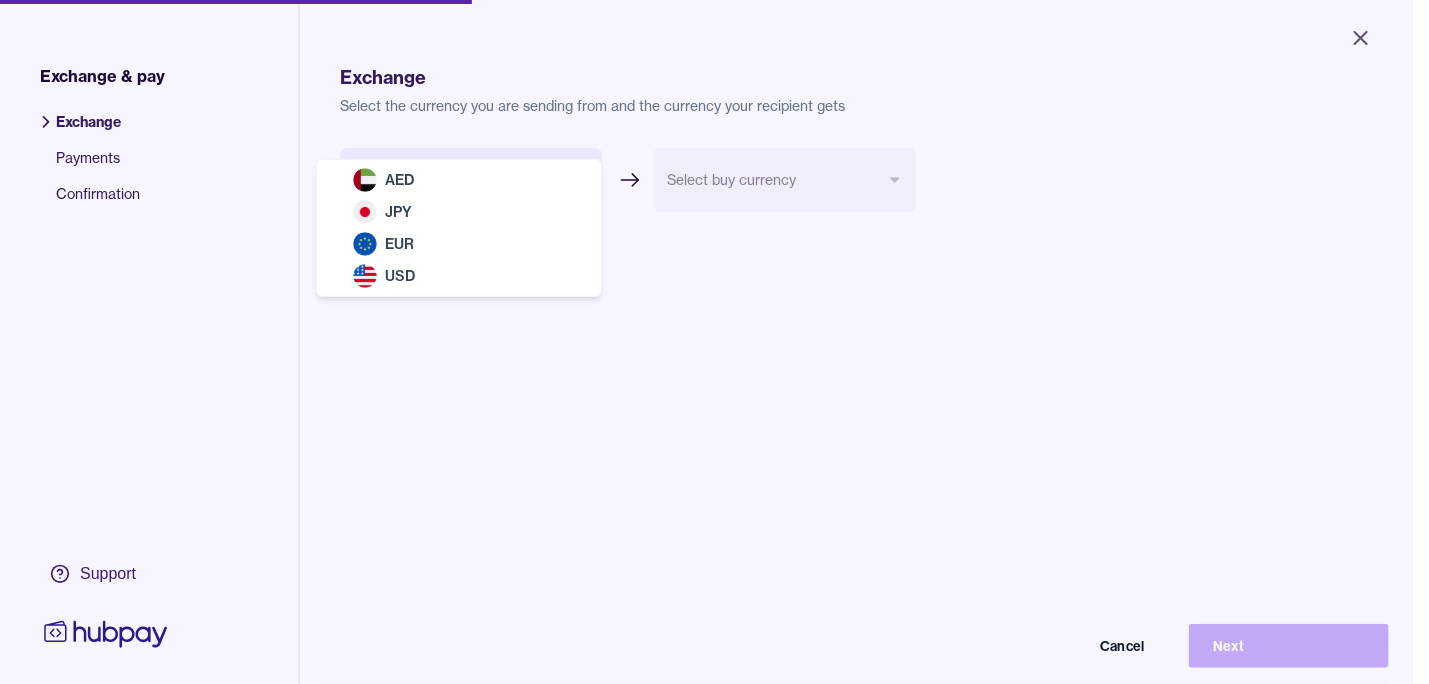 select on "***" 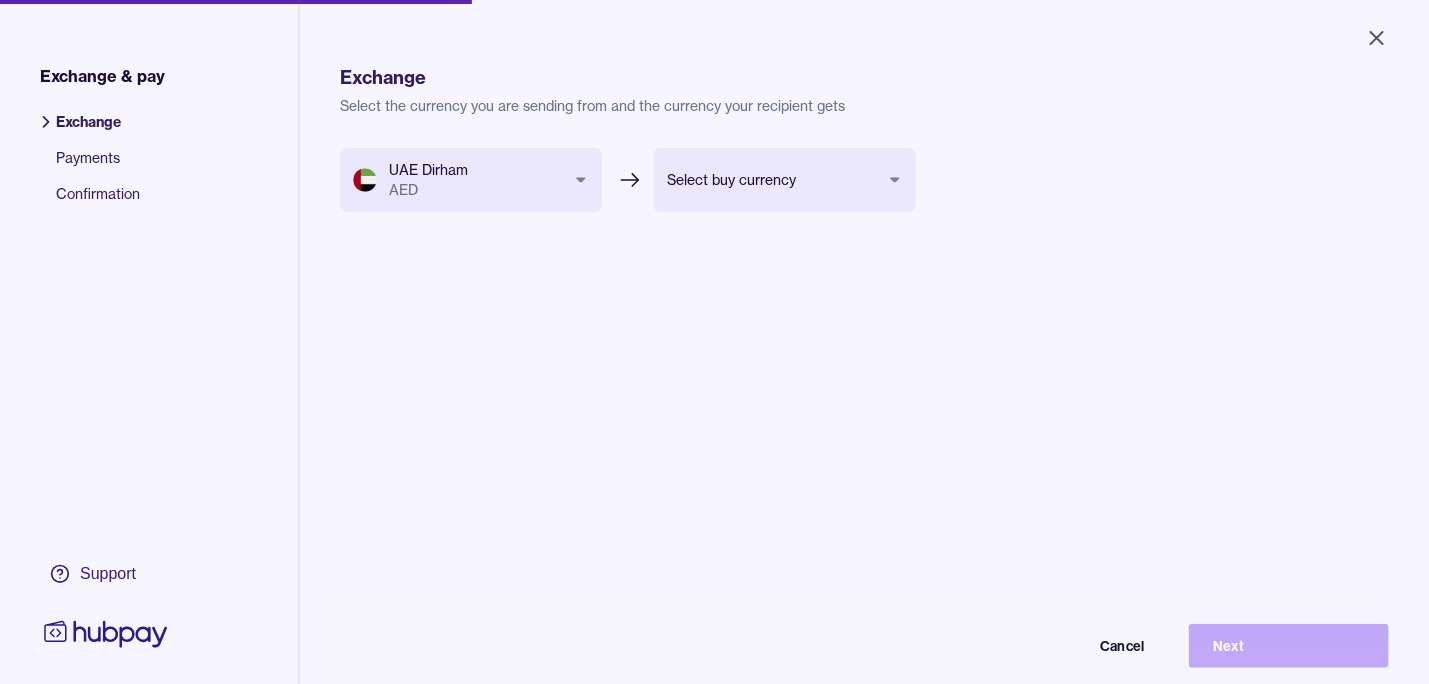 click on "Close Exchange & pay Exchange Payments Confirmation Support Exchange Select the currency you are sending from and the currency your recipient gets UAE Dirham AED *** *** *** *** Select buy currency *** *** *** Cancel Next Exchange & pay | Hubpay" at bounding box center [714, 342] 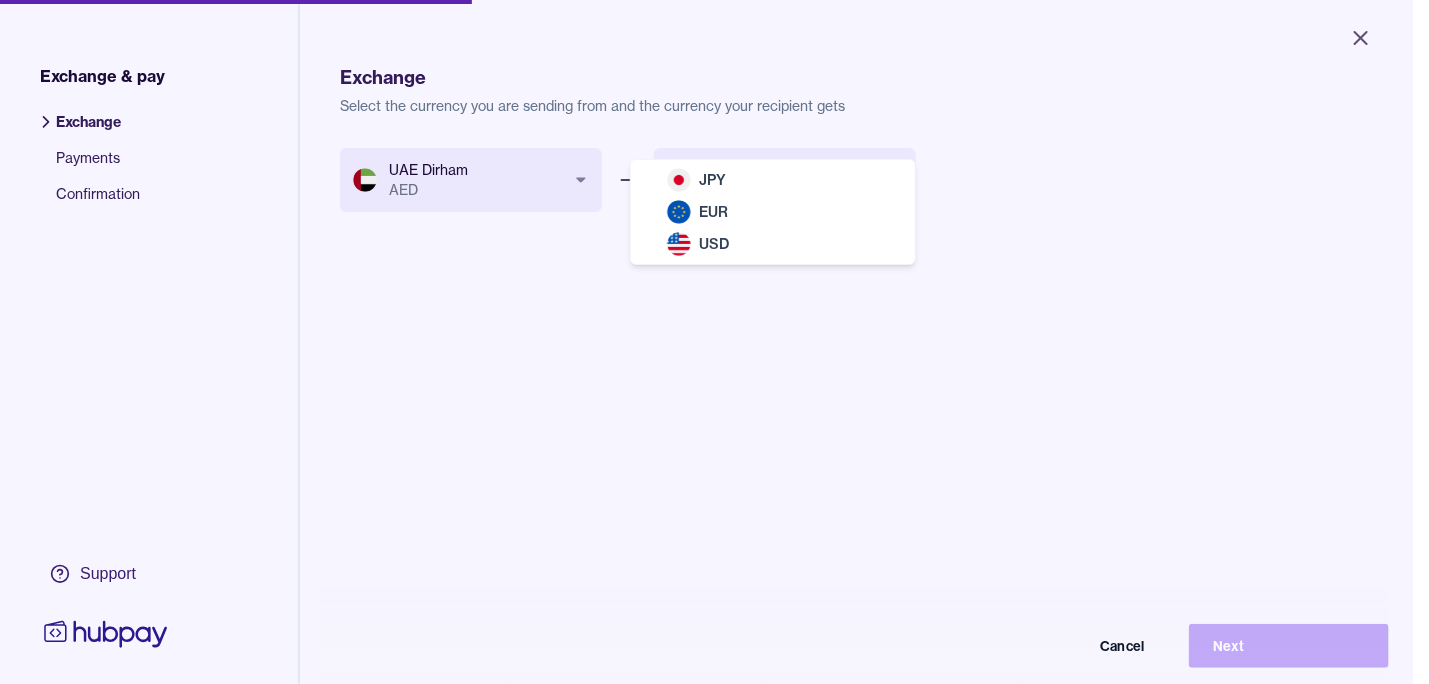 select on "***" 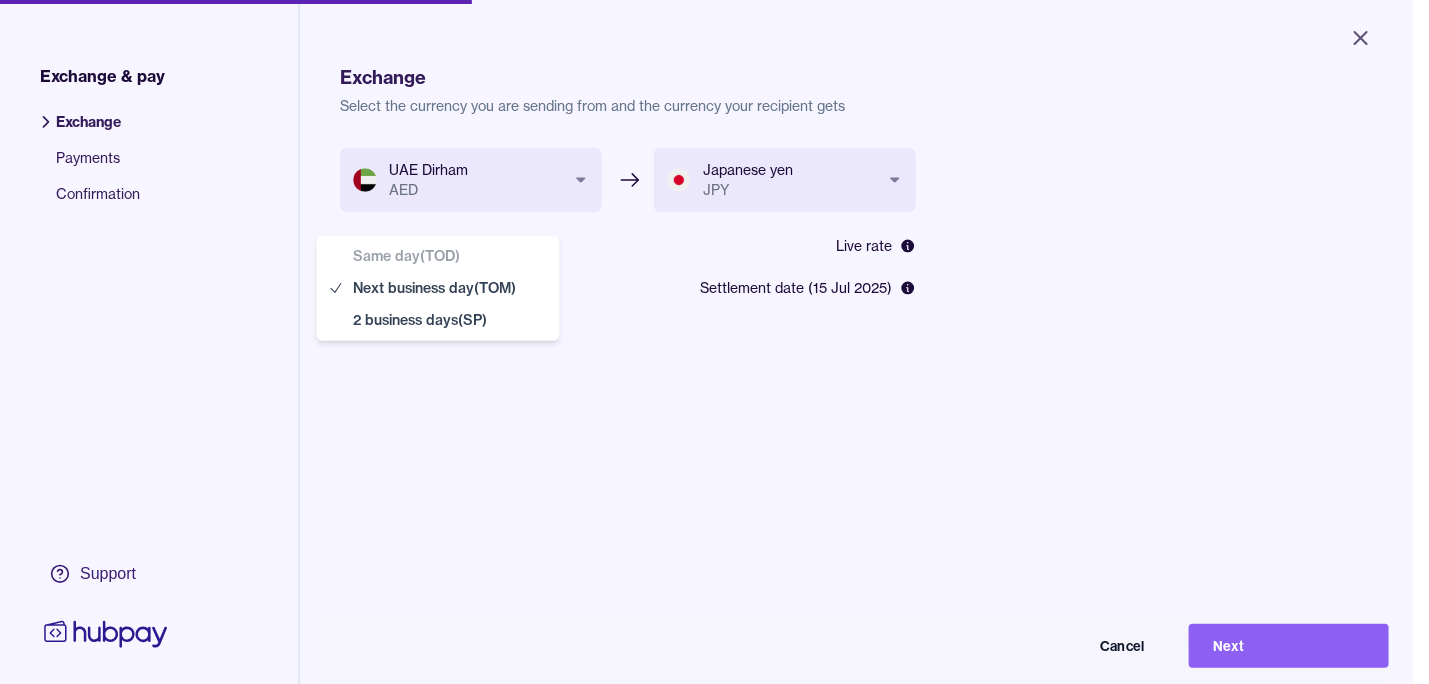 click on "**********" at bounding box center (706, 342) 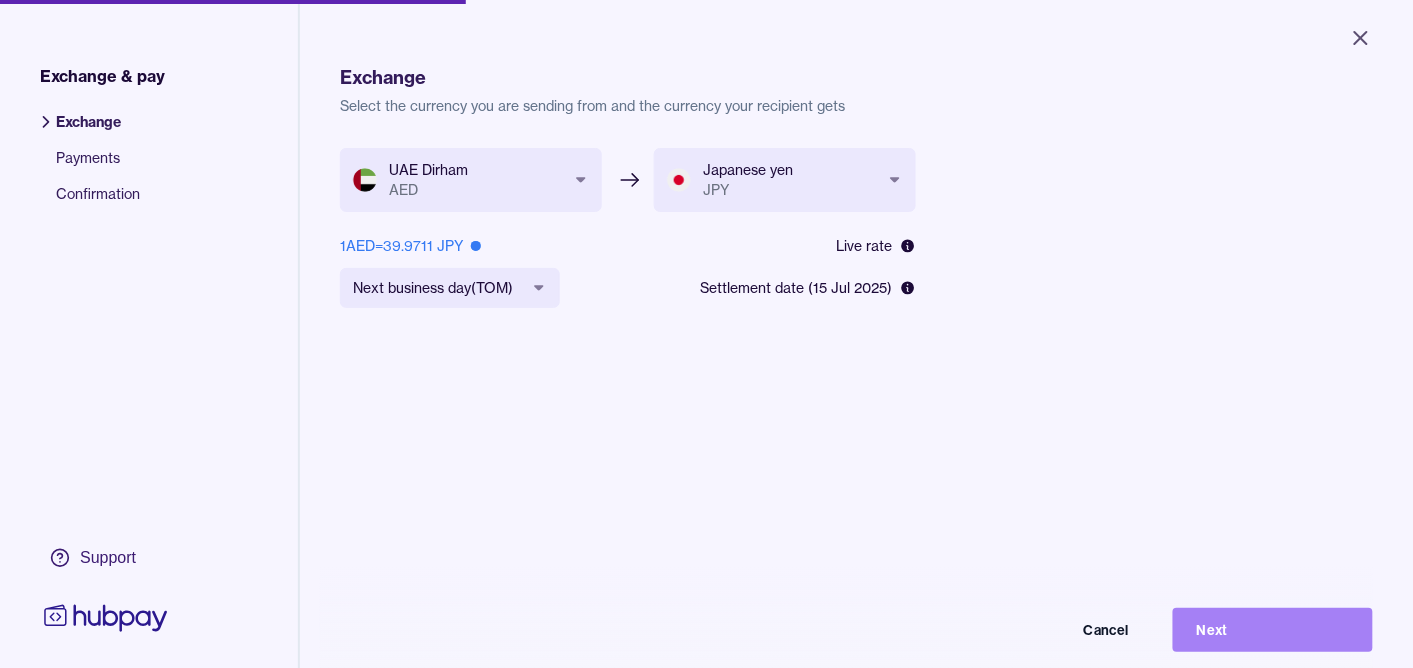 click on "Next" at bounding box center (1273, 630) 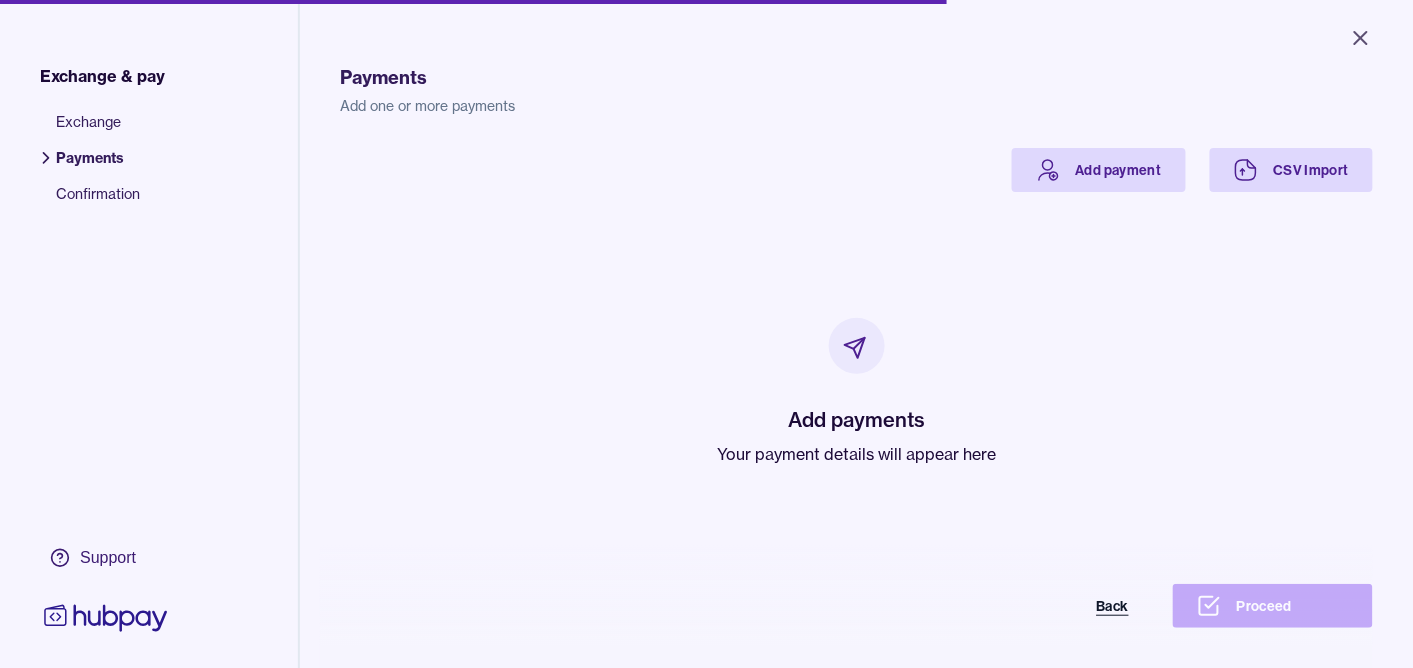 click on "Back" at bounding box center [1053, 606] 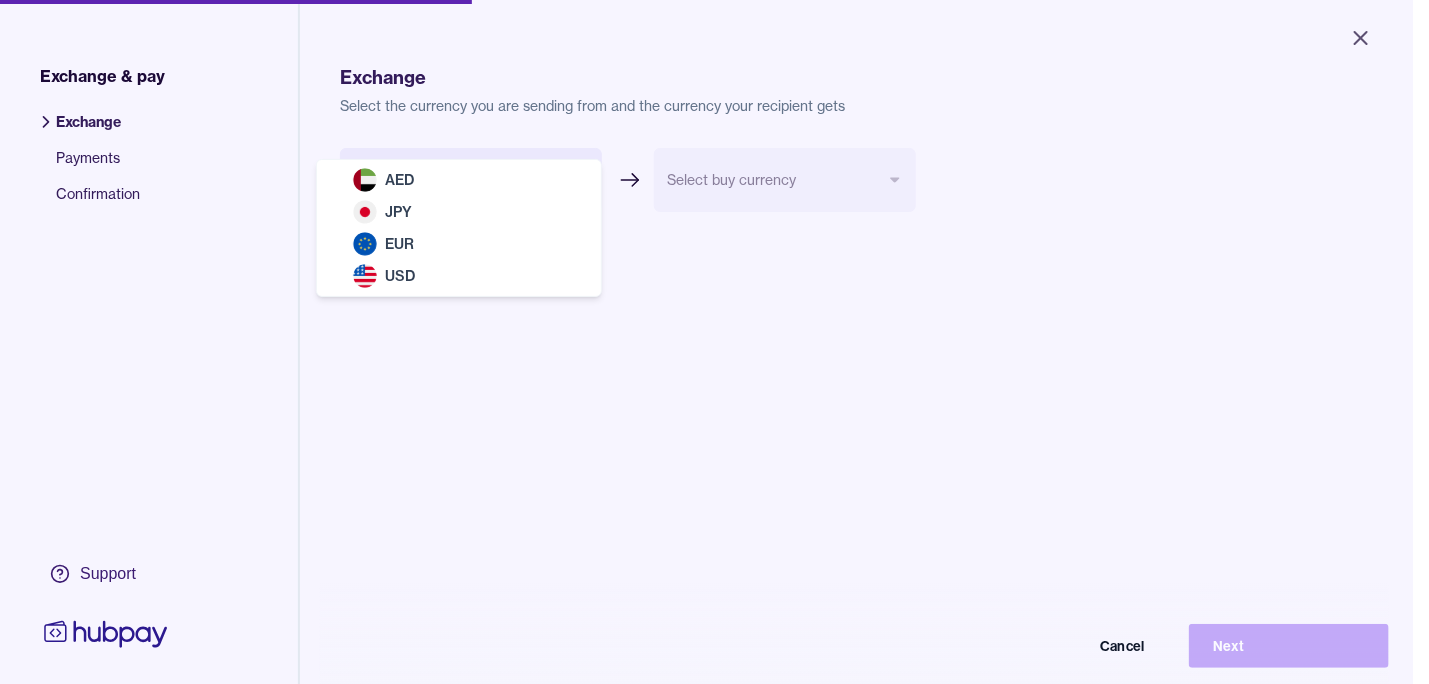 click on "Close Exchange & pay Exchange Payments Confirmation Support Exchange Select the currency you are sending from and the currency your recipient gets Select sell currency *** *** *** *** Select buy currency Cancel Next Exchange & pay | Hubpay AED JPY EUR USD" at bounding box center [706, 342] 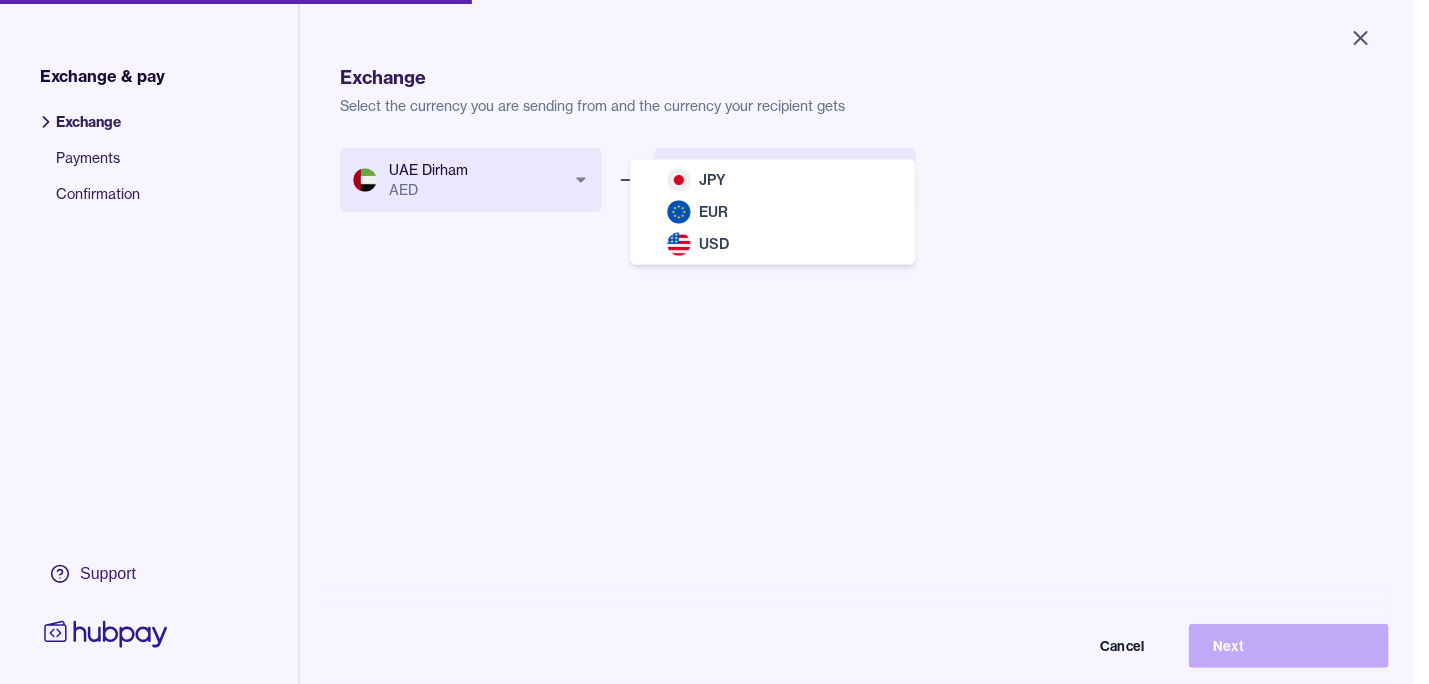 click on "Close Exchange & pay Exchange Payments Confirmation Support Exchange Select the currency you are sending from and the currency your recipient gets UAE Dirham AED *** *** *** *** Select buy currency *** *** *** Cancel Next Exchange & pay | Hubpay JPY EUR USD" at bounding box center [706, 342] 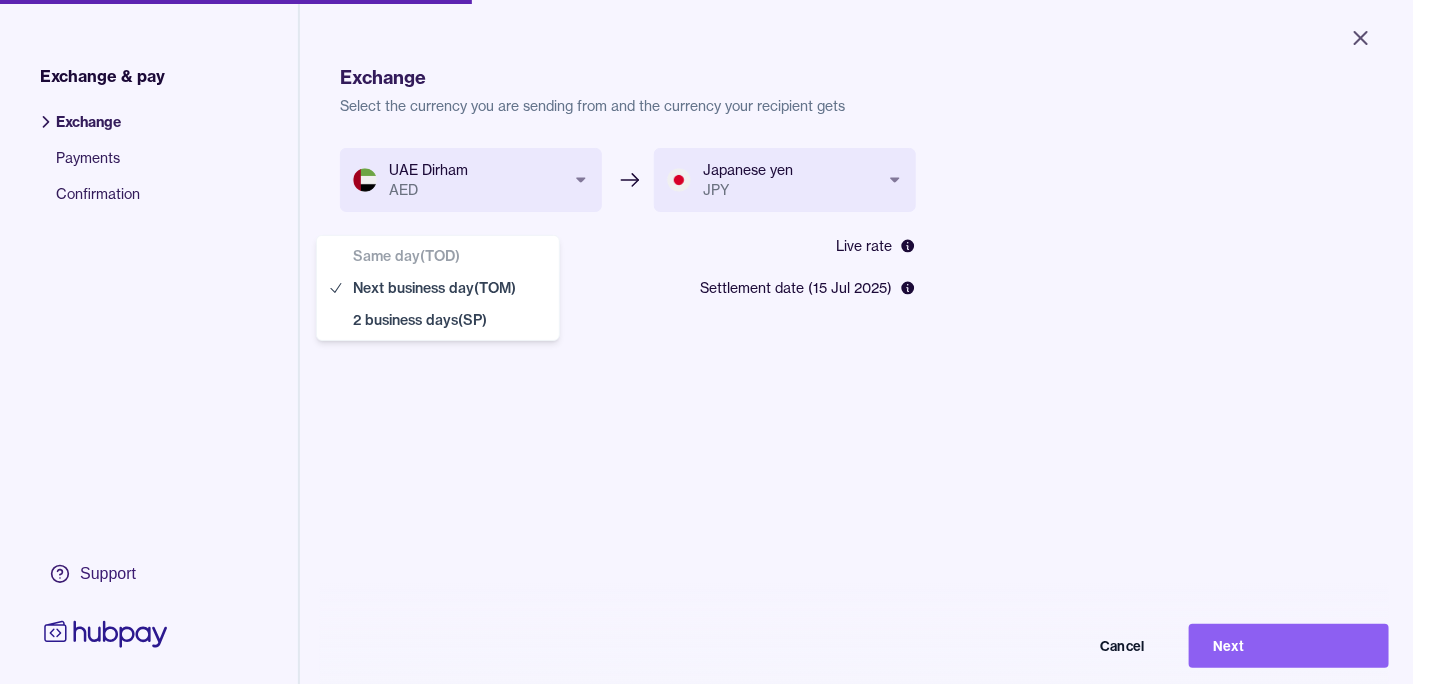 click on "**********" at bounding box center [706, 342] 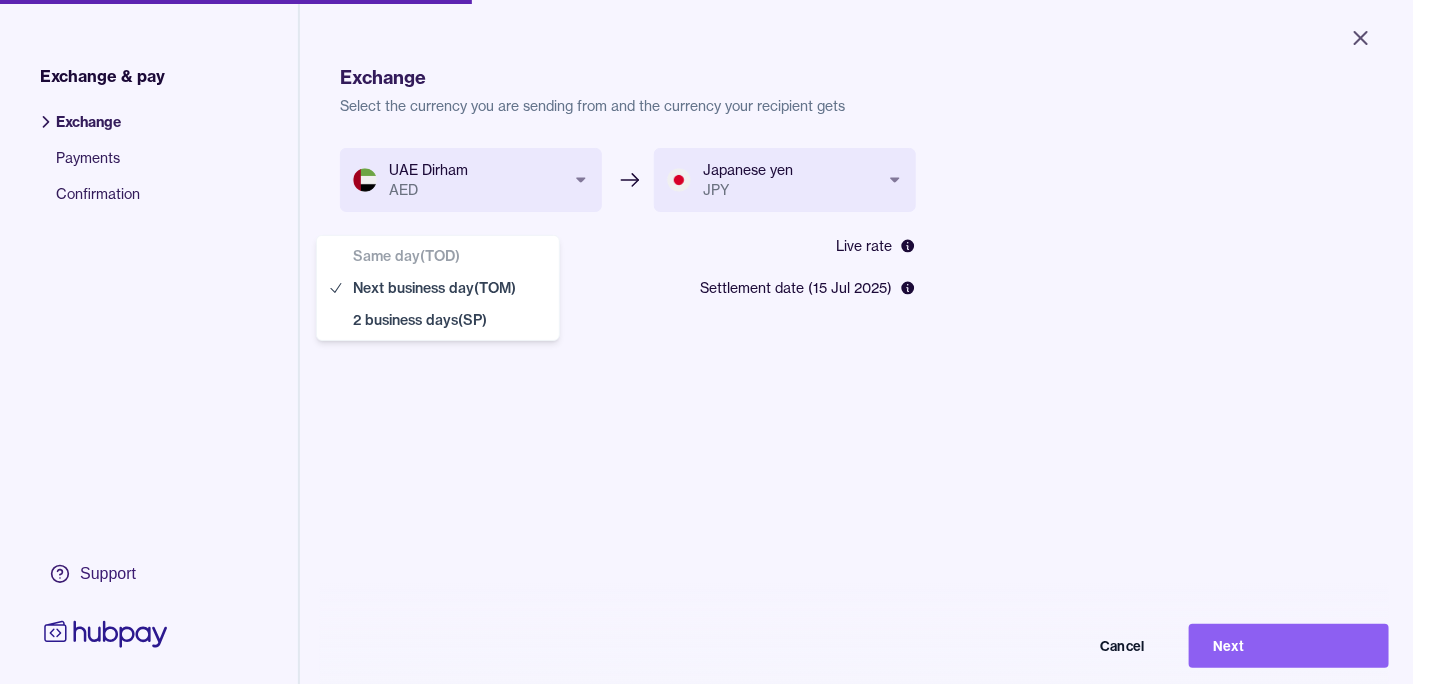 select on "**" 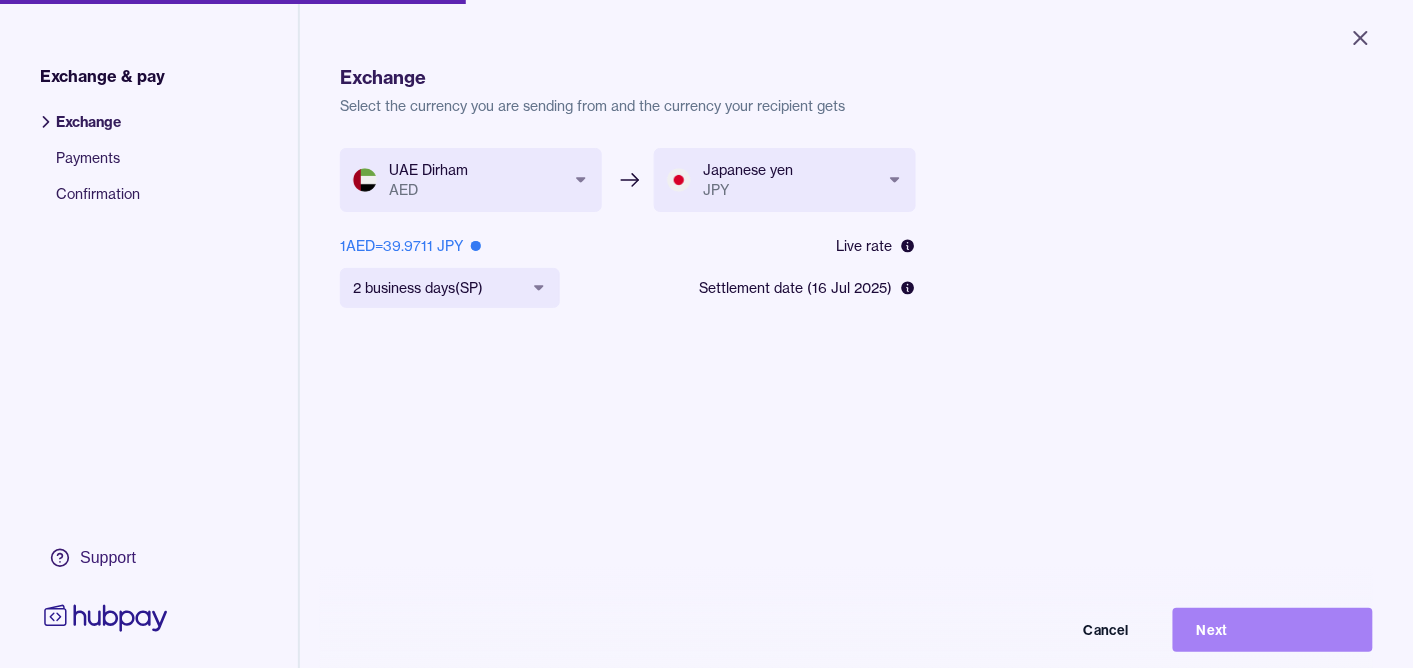 click on "Next" at bounding box center [1273, 630] 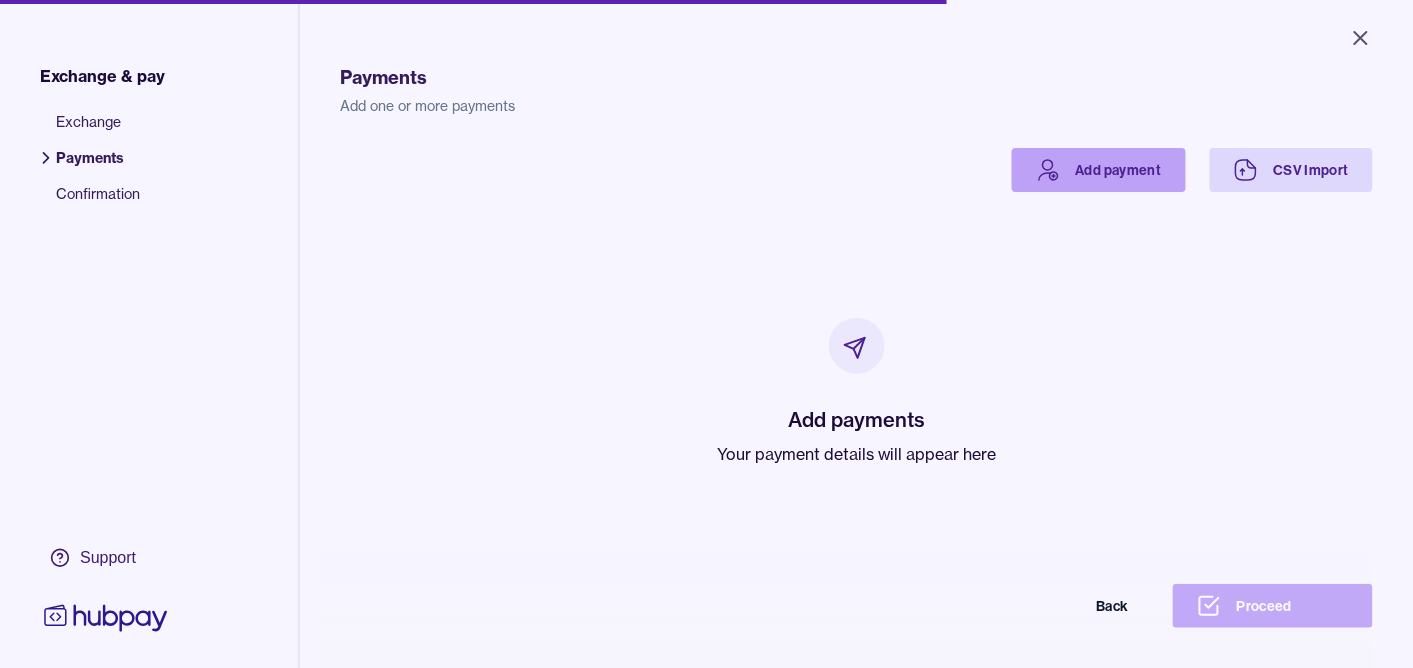 click on "Add payment" at bounding box center [1099, 170] 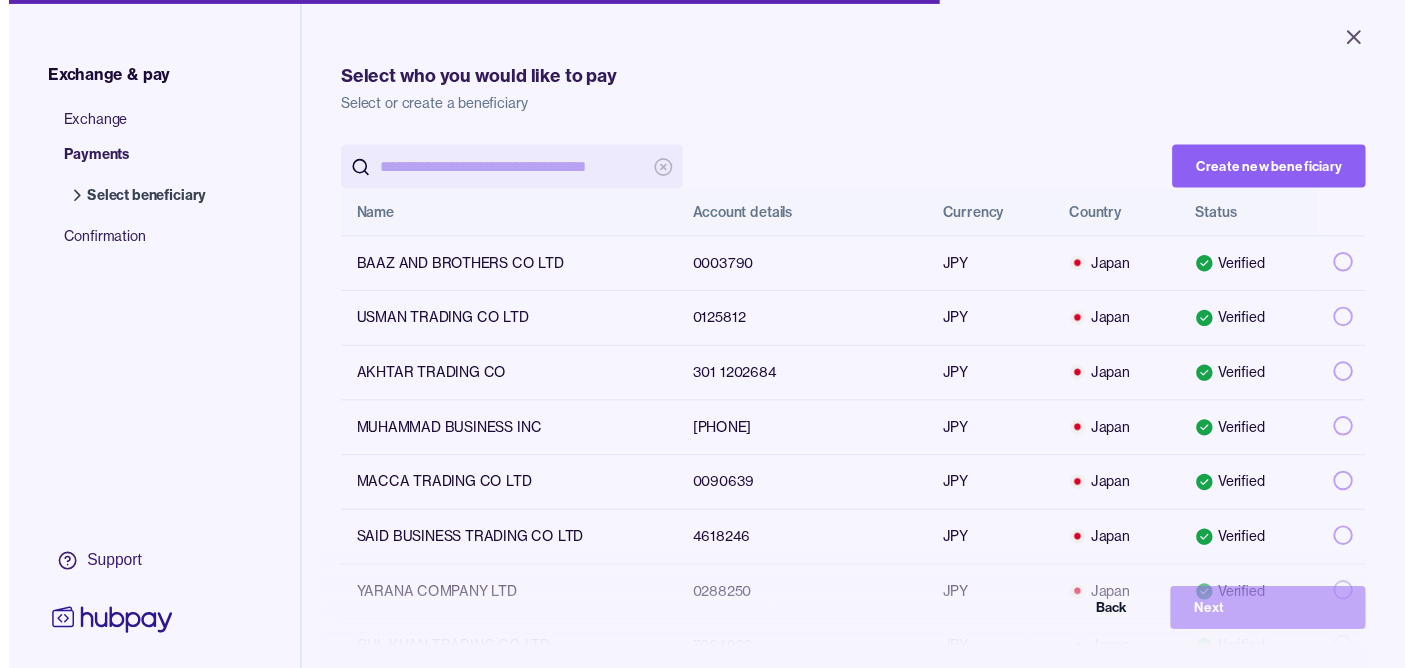 scroll, scrollTop: 0, scrollLeft: 0, axis: both 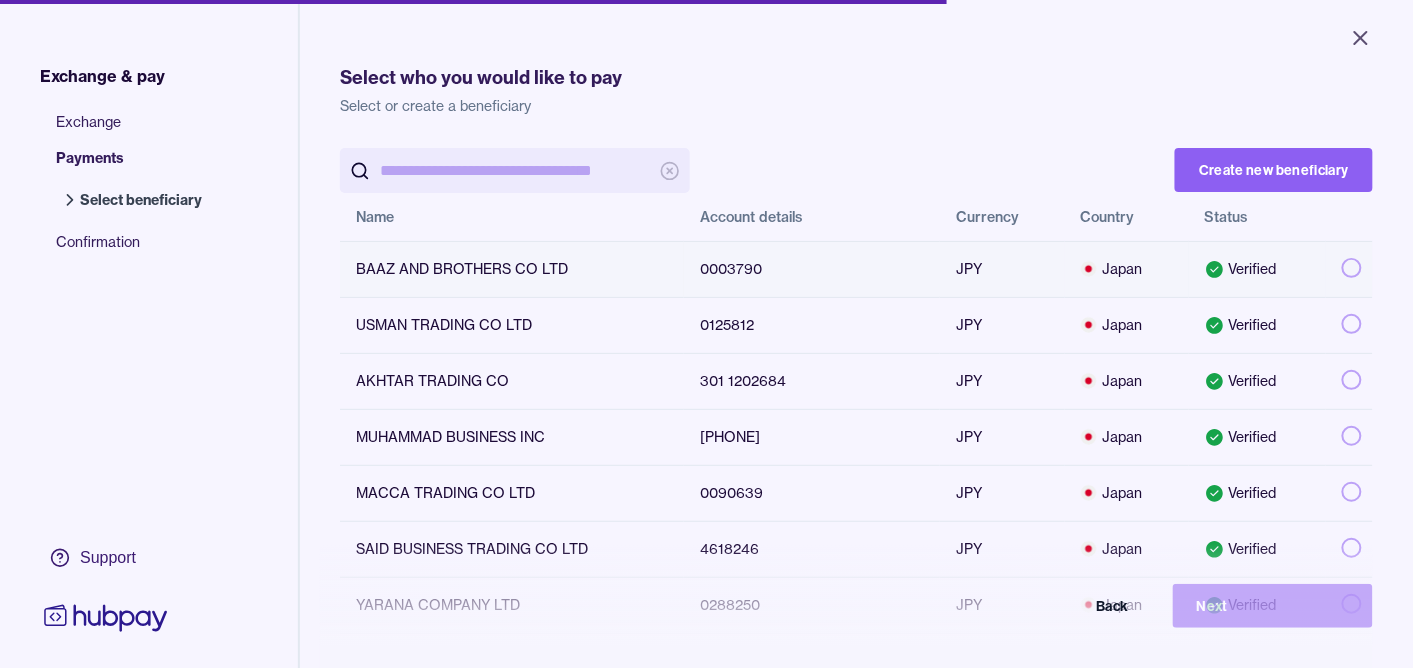 click at bounding box center [1352, 268] 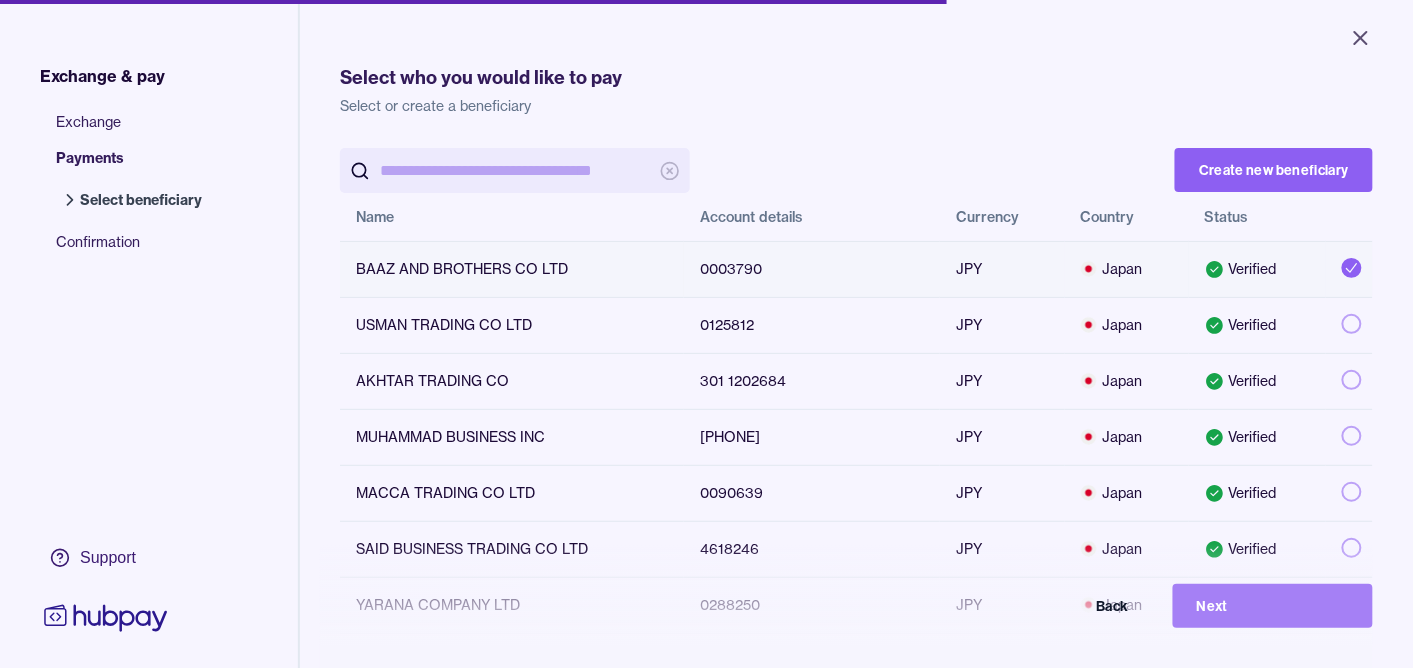 click on "Next" at bounding box center [1273, 606] 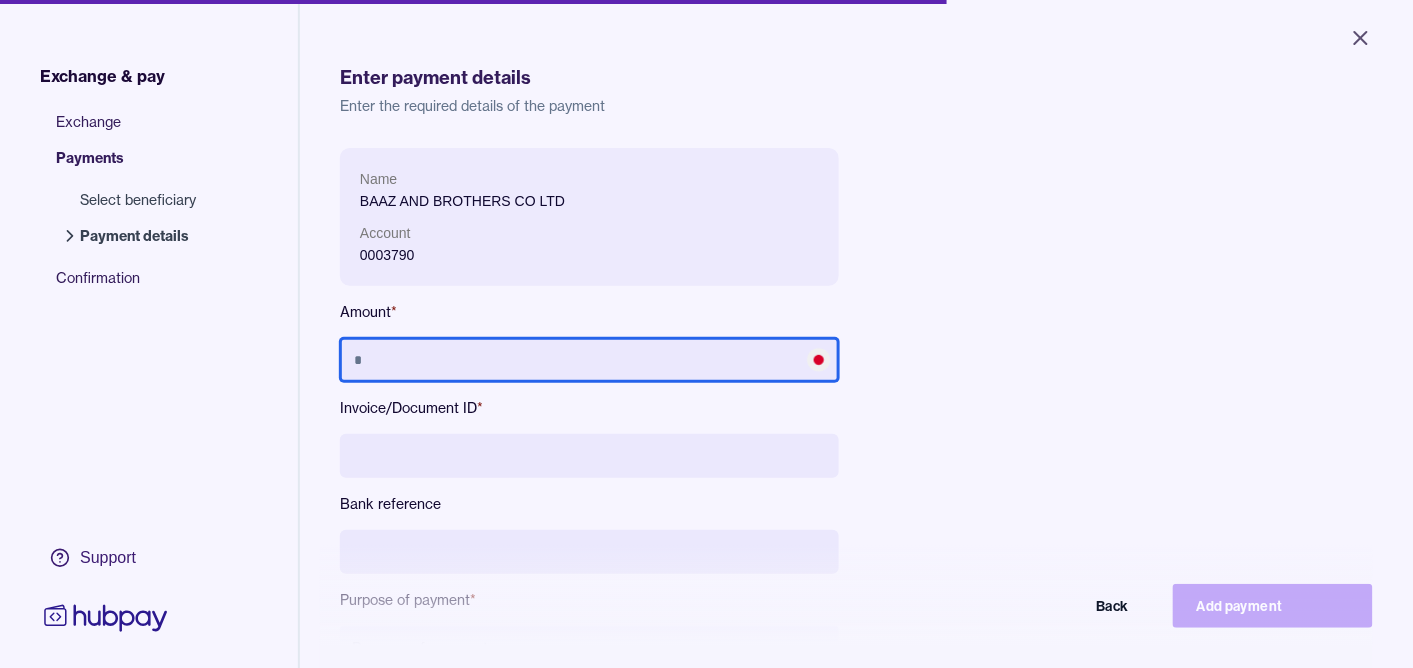 click at bounding box center (589, 360) 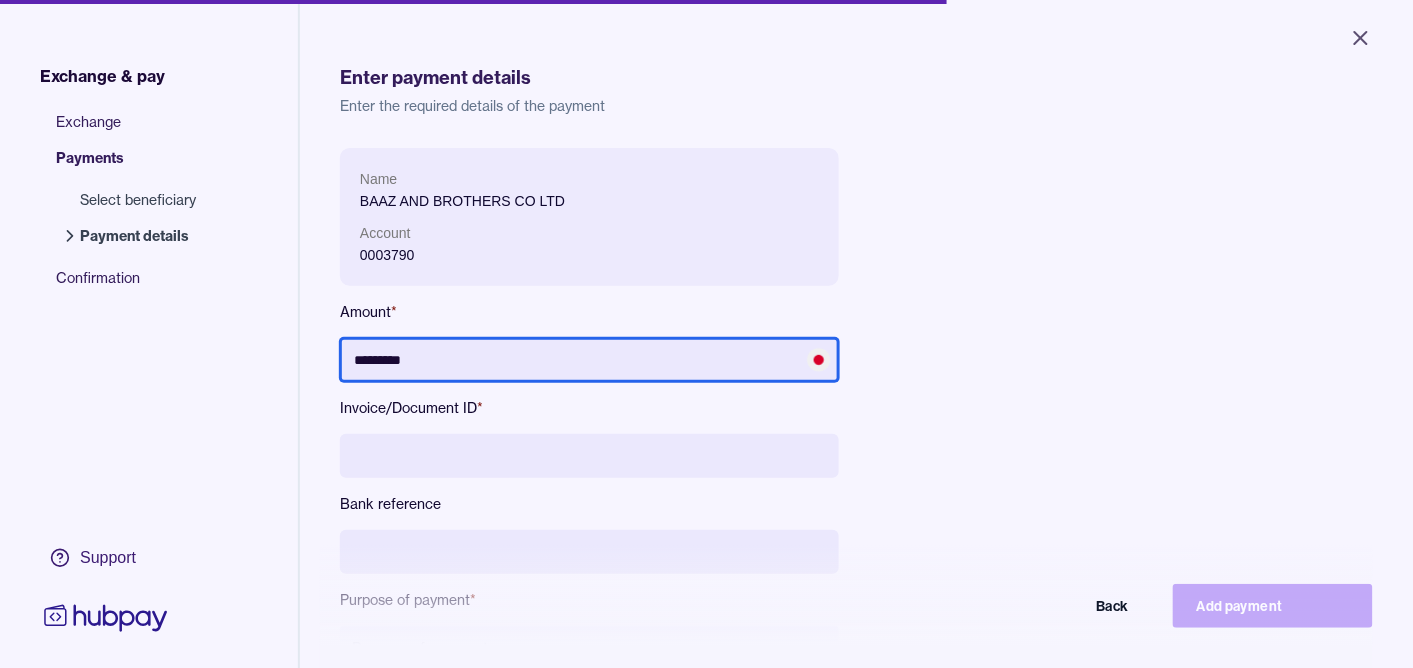 type on "*********" 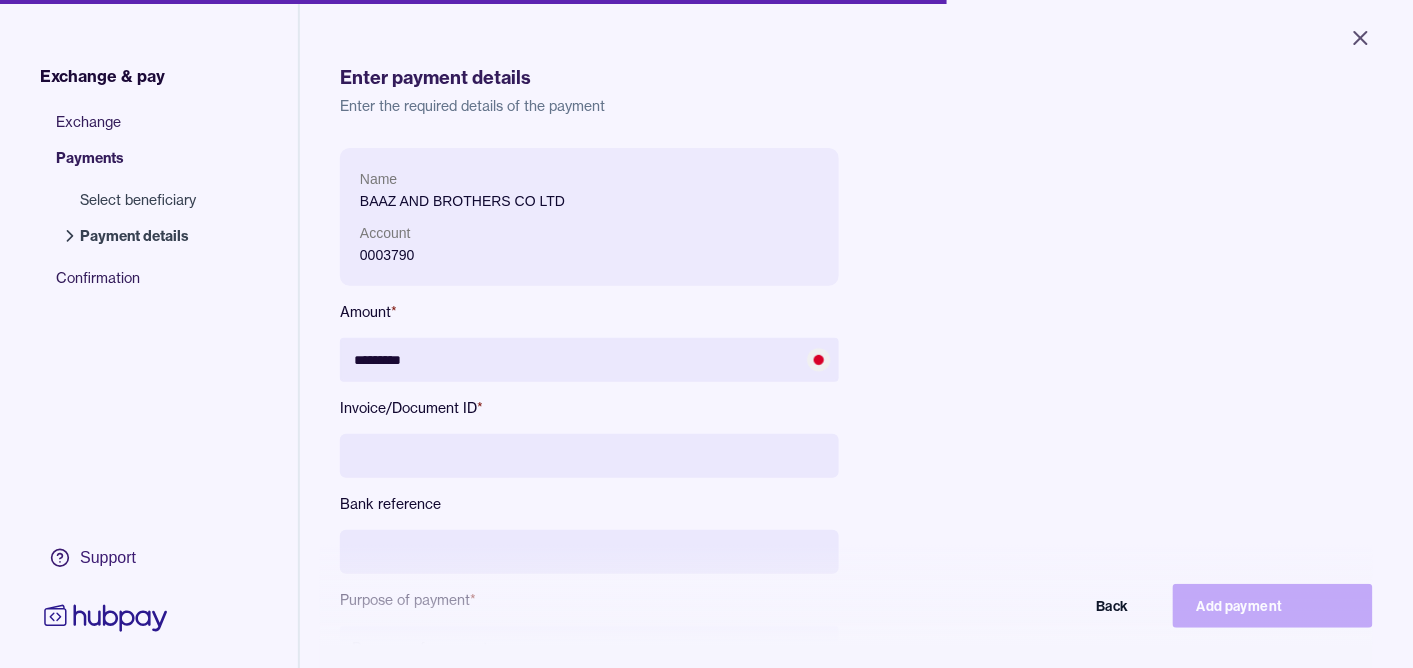 click at bounding box center (589, 456) 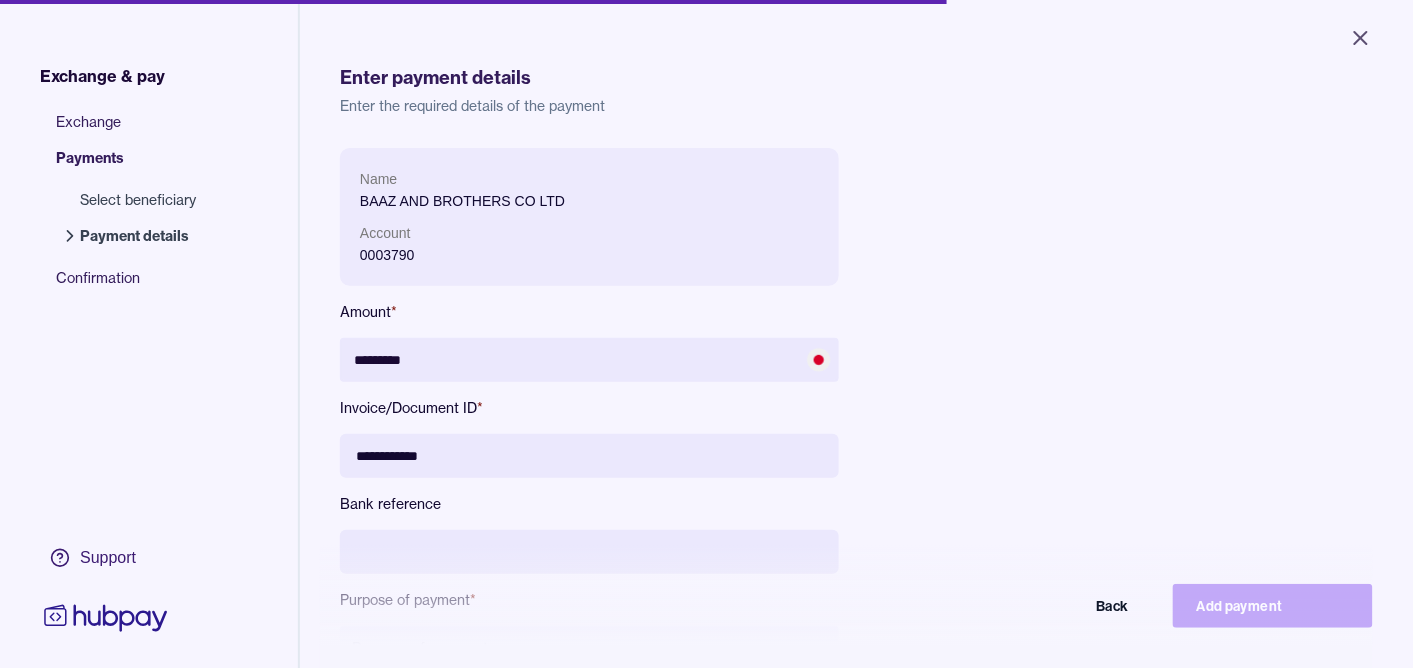 type on "**********" 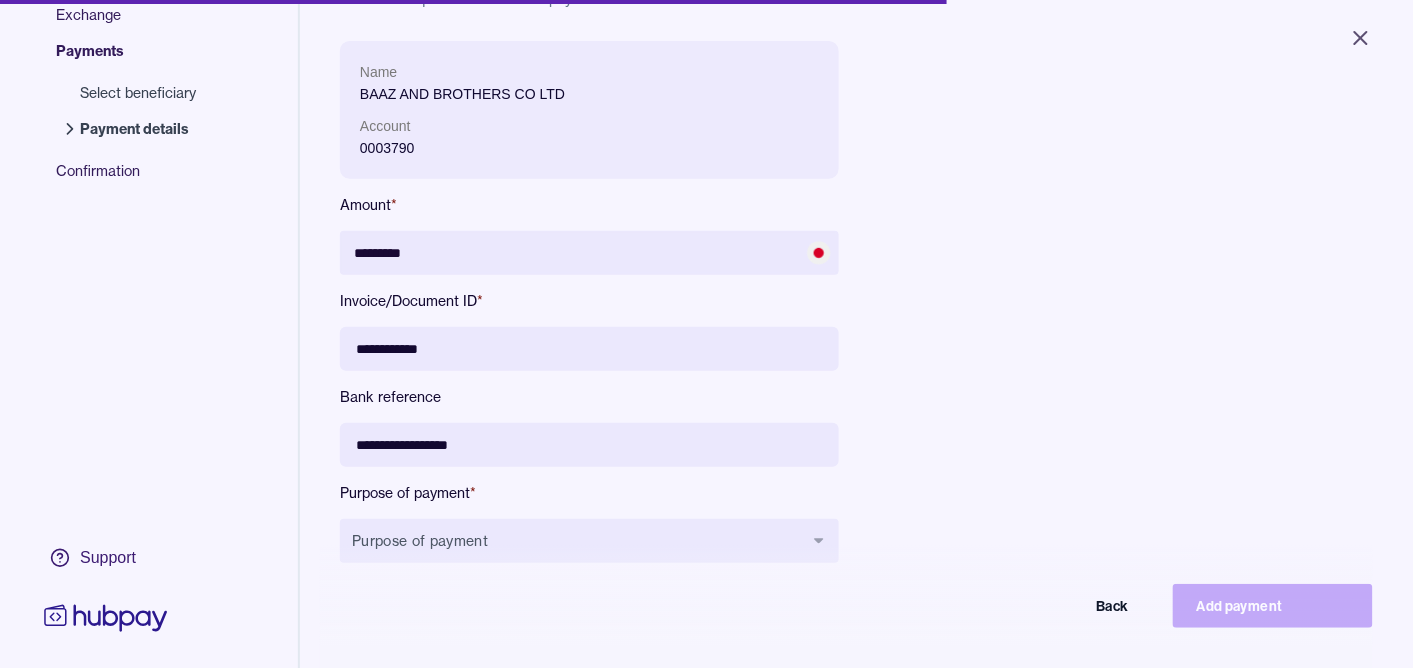 scroll, scrollTop: 268, scrollLeft: 0, axis: vertical 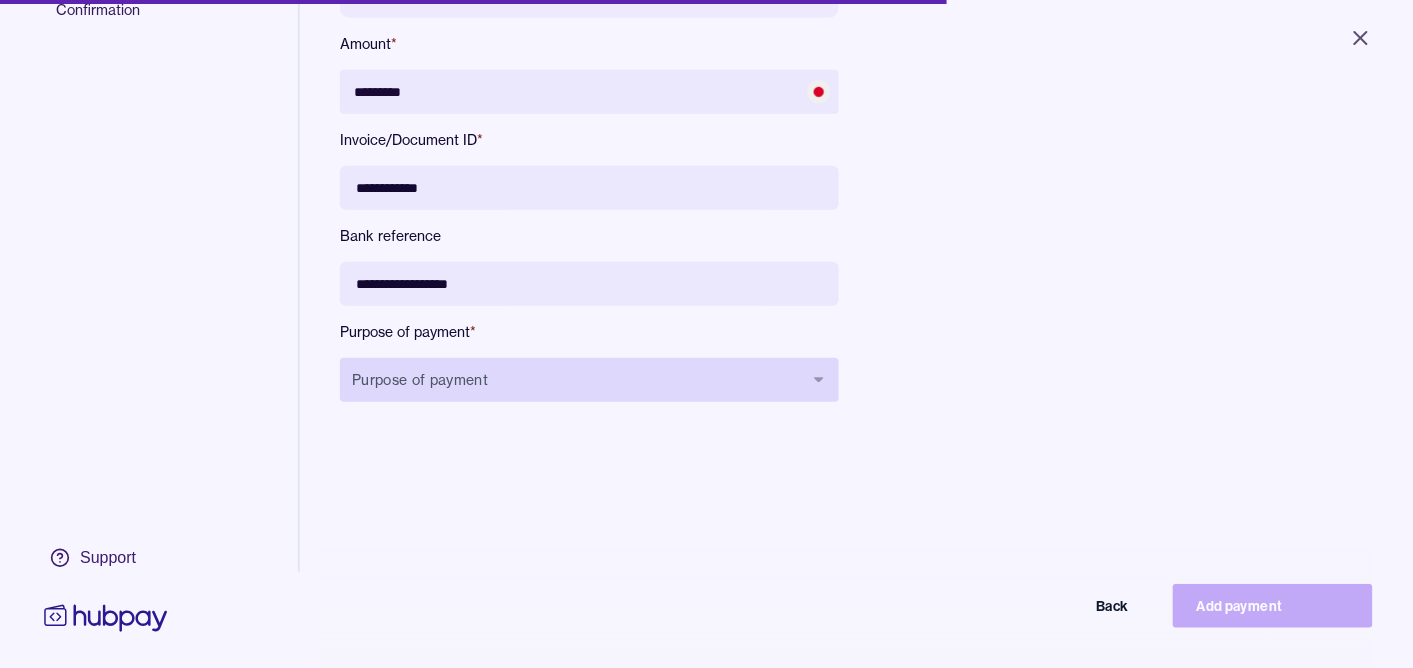 type on "**********" 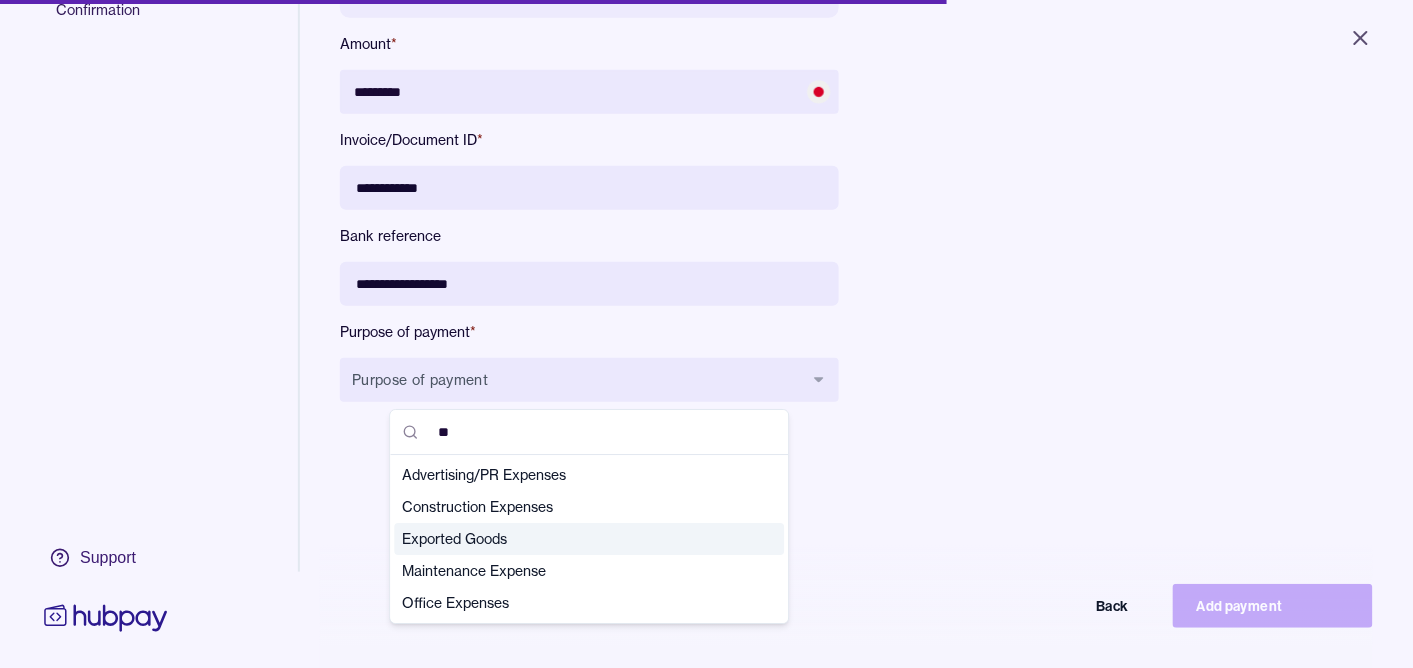 type on "**" 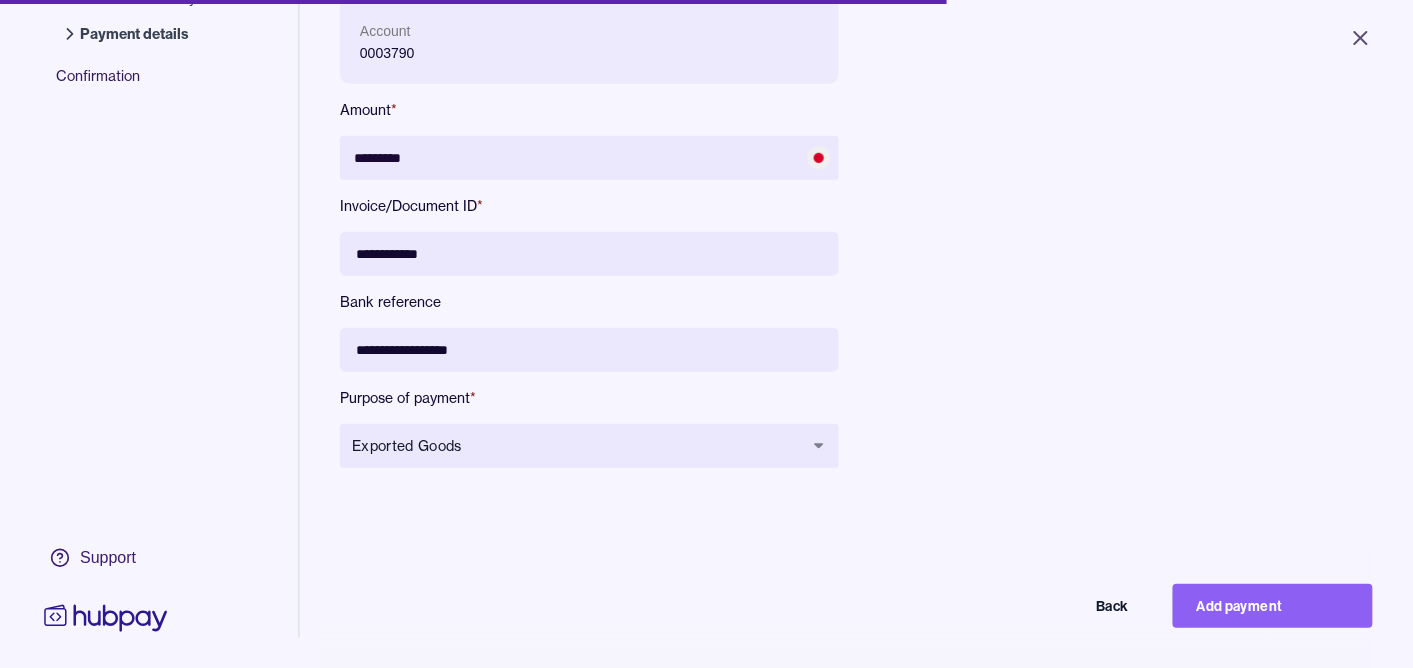 scroll, scrollTop: 210, scrollLeft: 0, axis: vertical 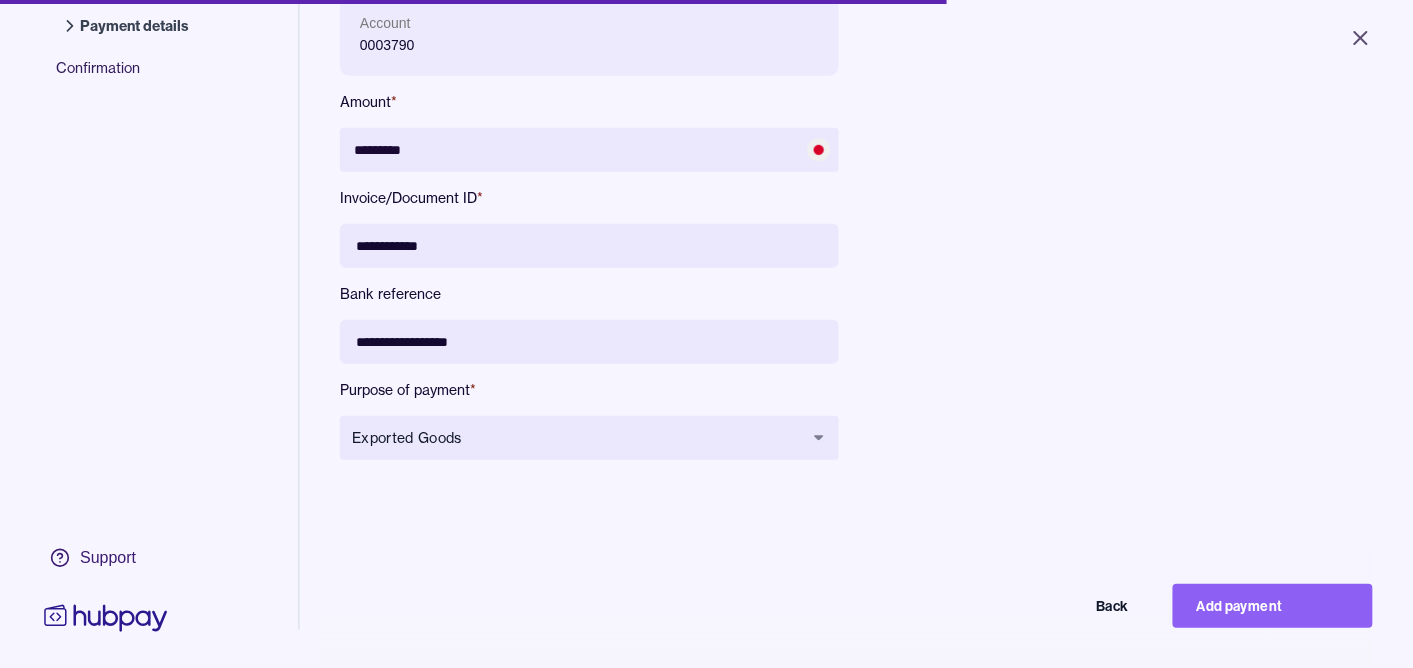 click on "**********" at bounding box center (856, 272) 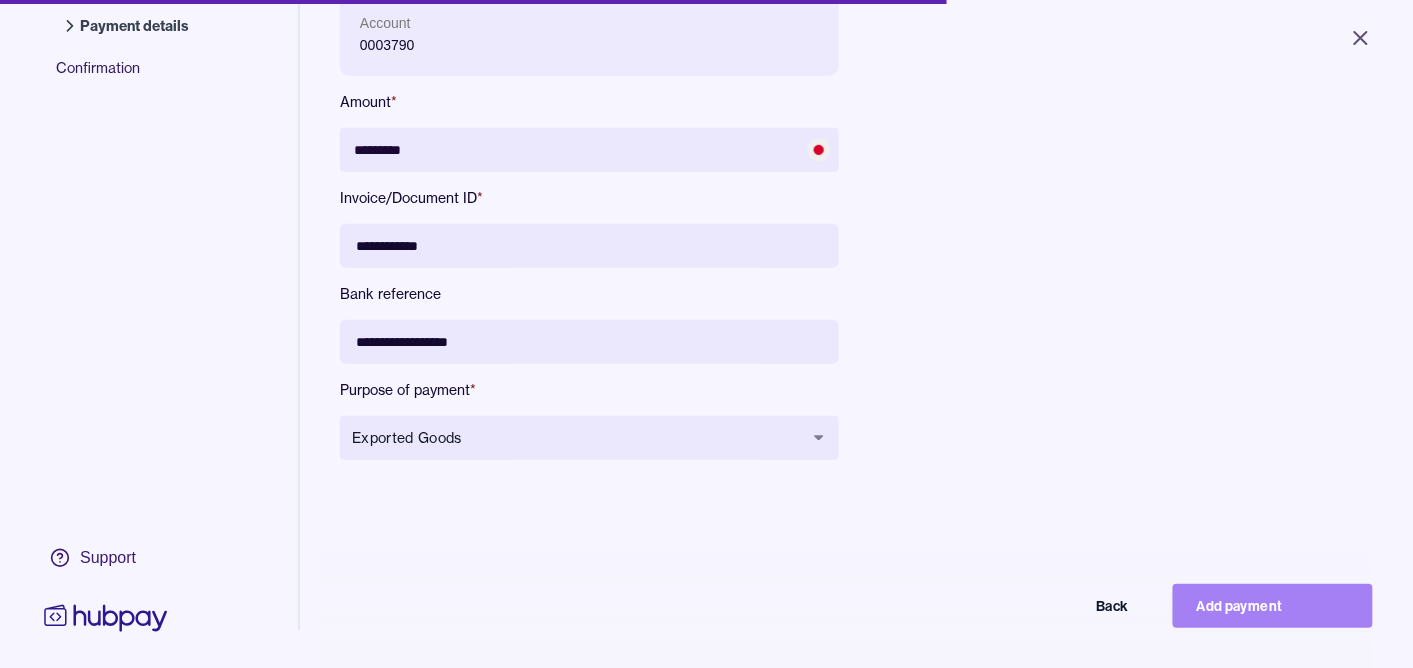 click on "Add payment" at bounding box center (1273, 606) 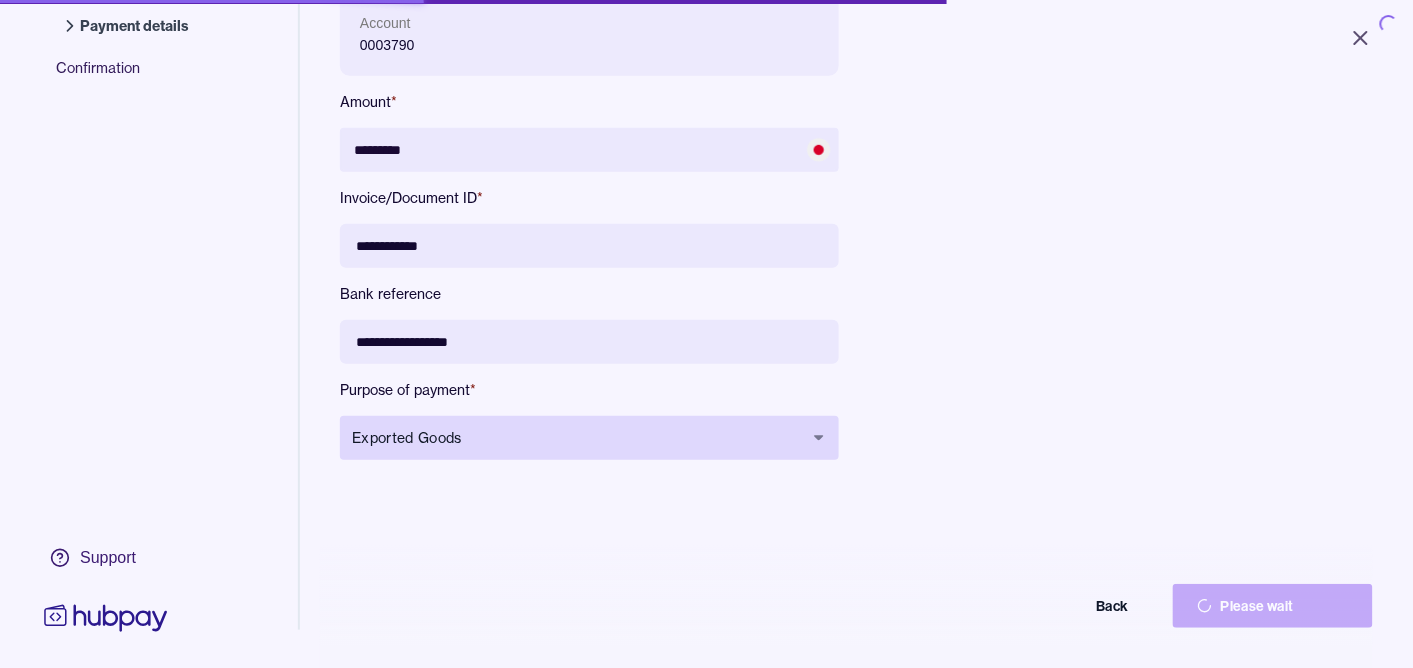 type on "*******" 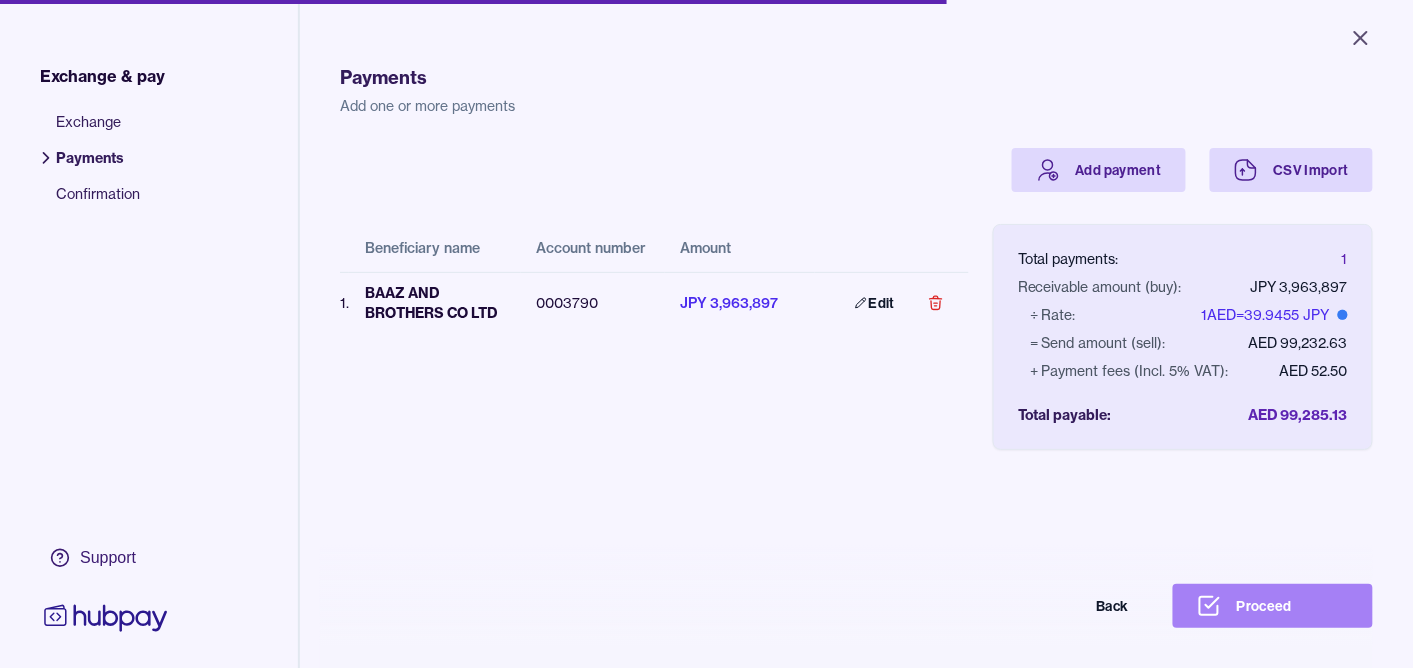 click on "Proceed" at bounding box center (1273, 606) 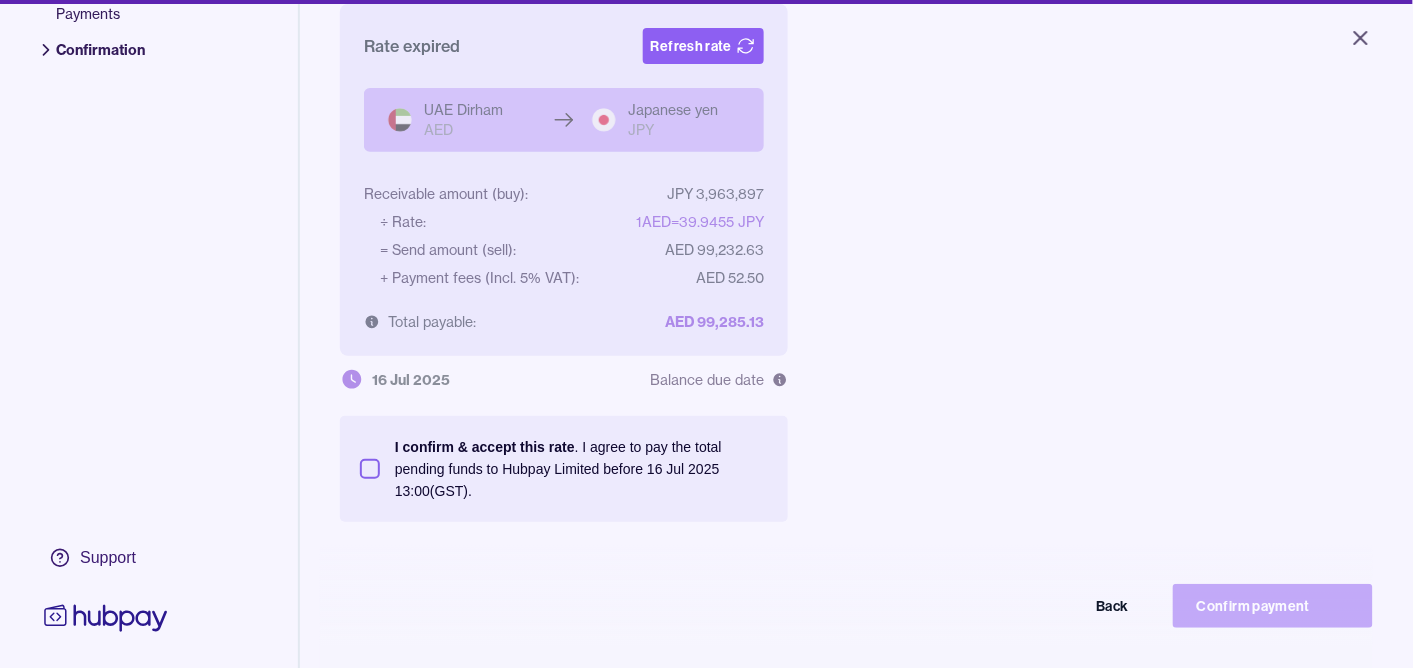 scroll, scrollTop: 0, scrollLeft: 0, axis: both 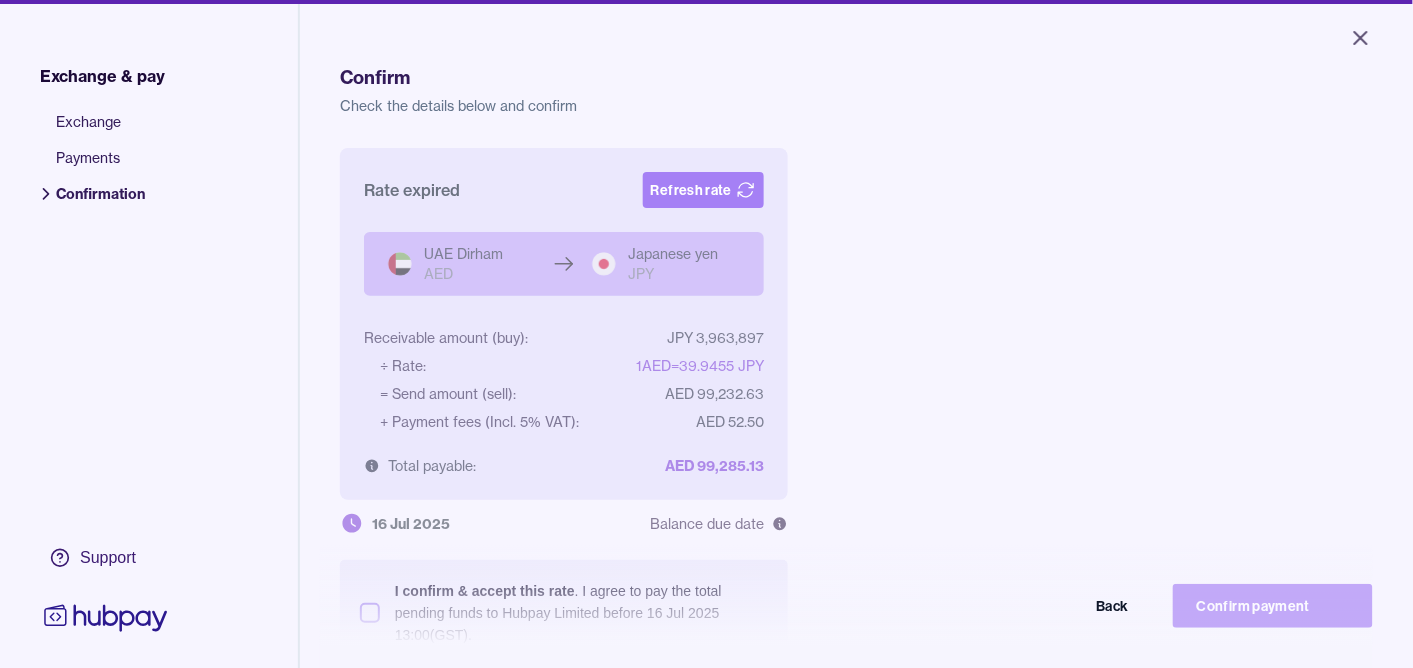 click on "Refresh rate" at bounding box center [703, 190] 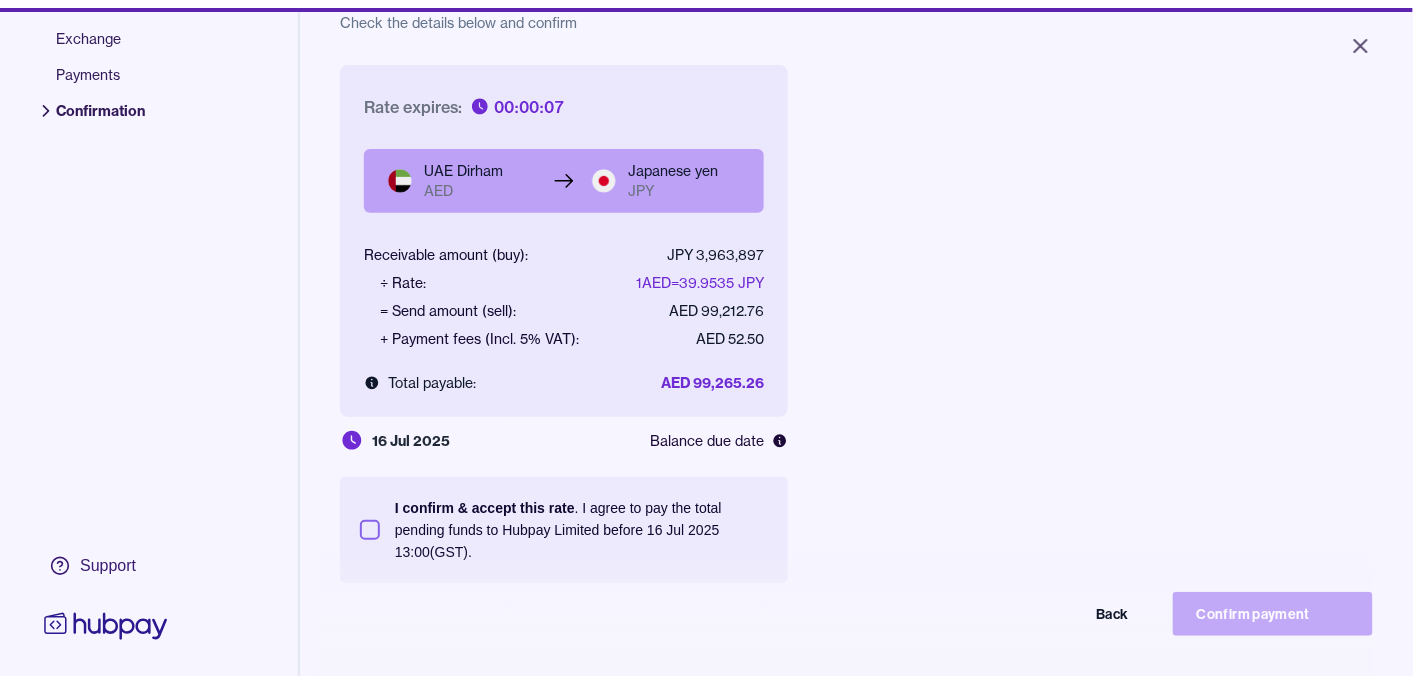 scroll, scrollTop: 268, scrollLeft: 0, axis: vertical 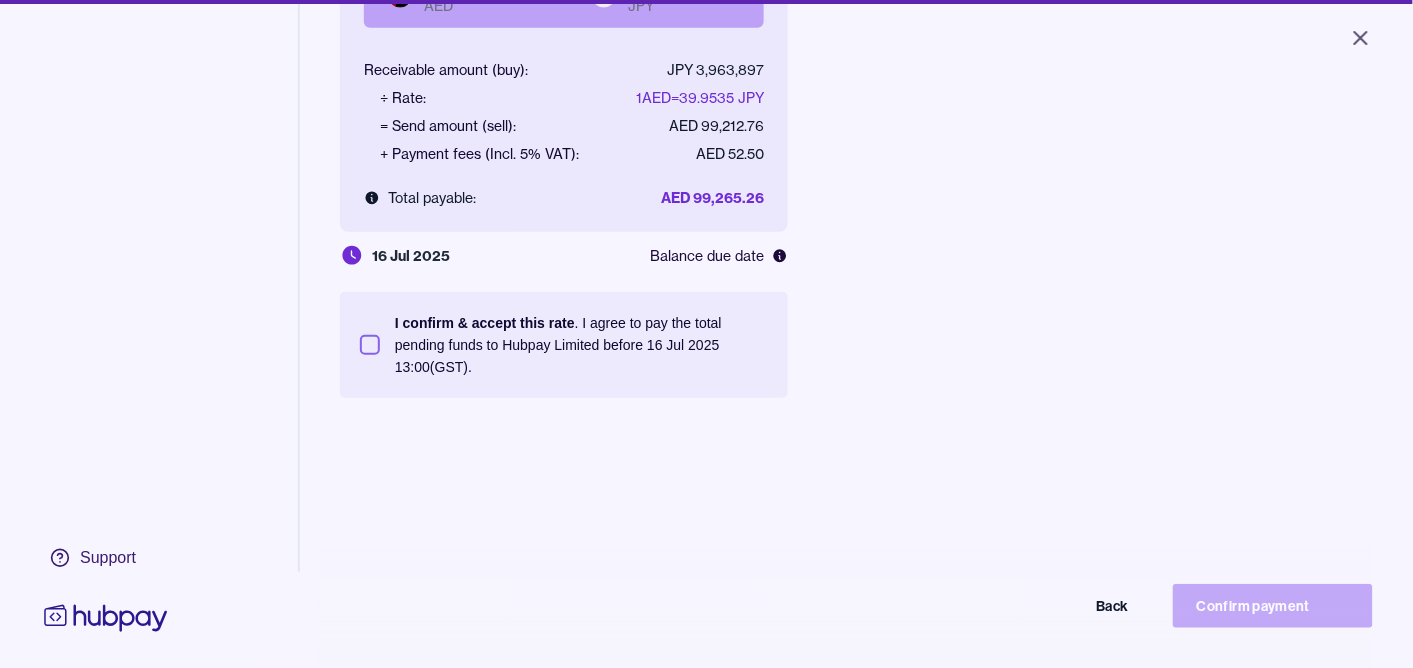 click on "I confirm & accept this rate . I agree to pay the total pending funds to Hubpay Limited before   16 Jul 2025   13:00  (GST)." at bounding box center (370, 345) 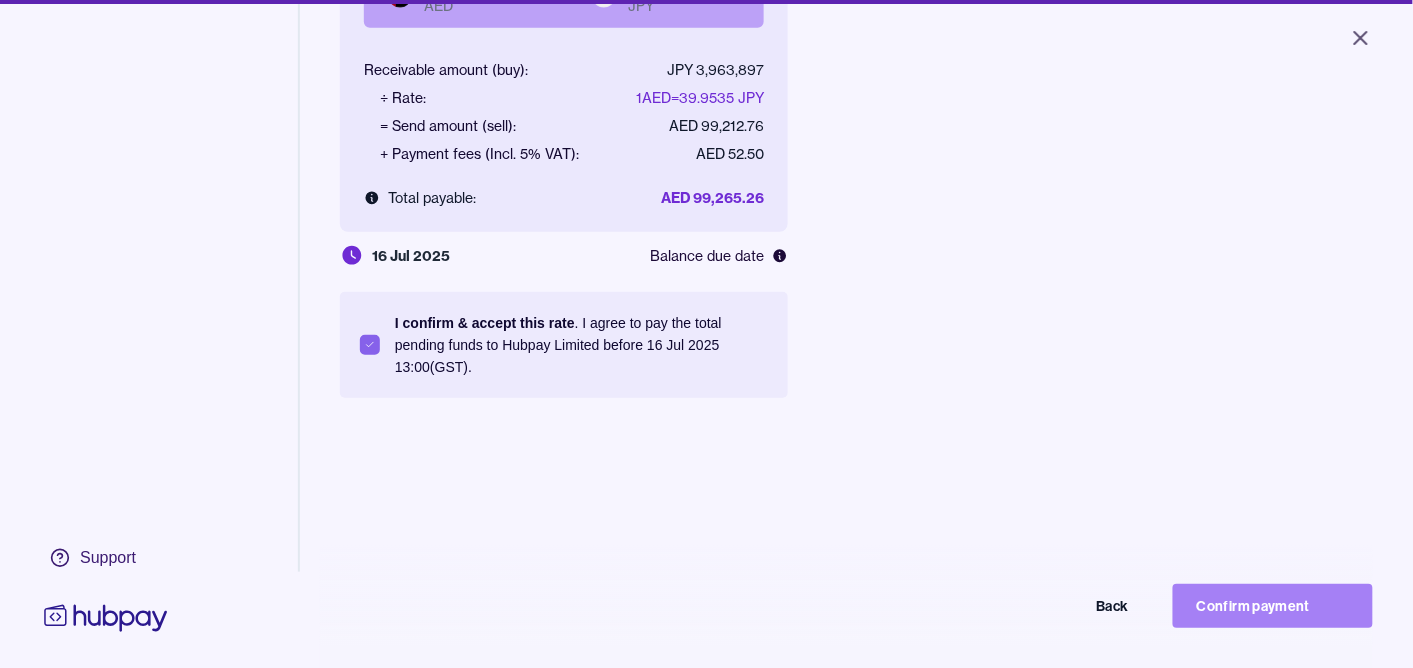 click on "Confirm payment" at bounding box center [1273, 606] 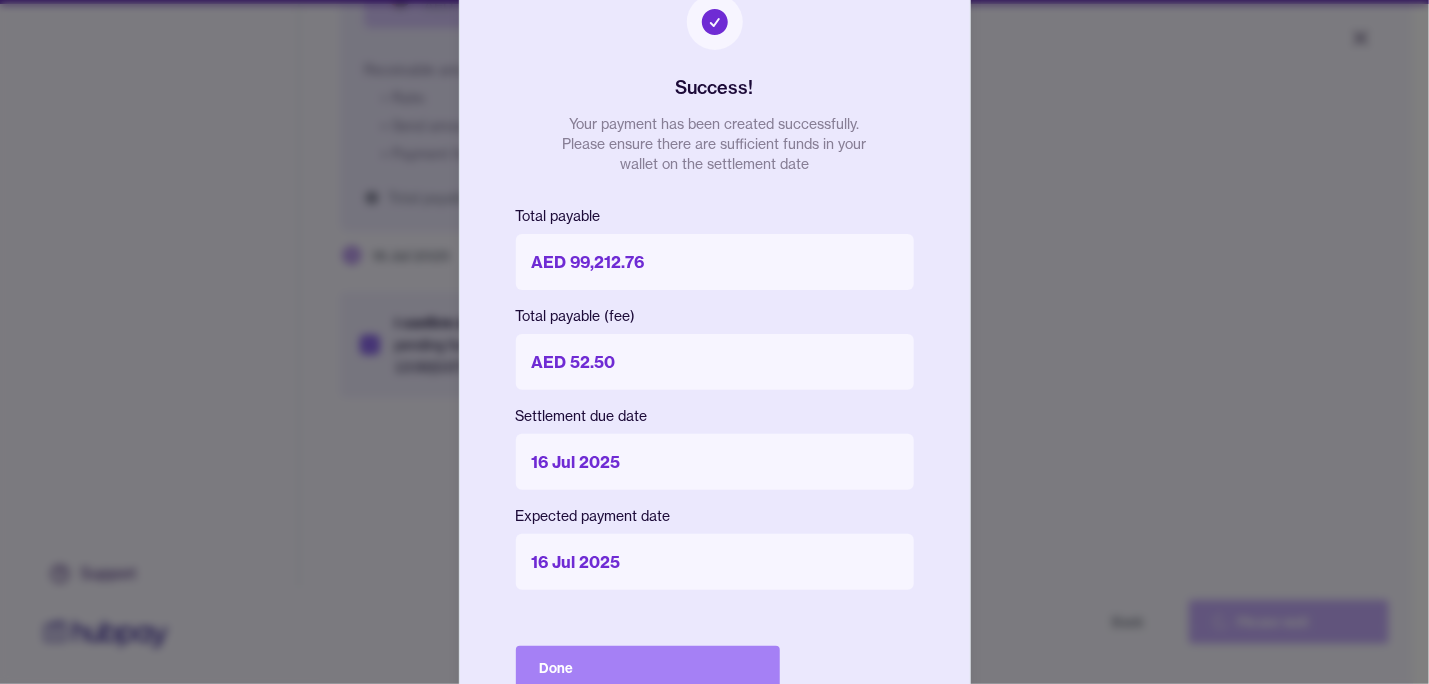 click on "Done" at bounding box center [648, 668] 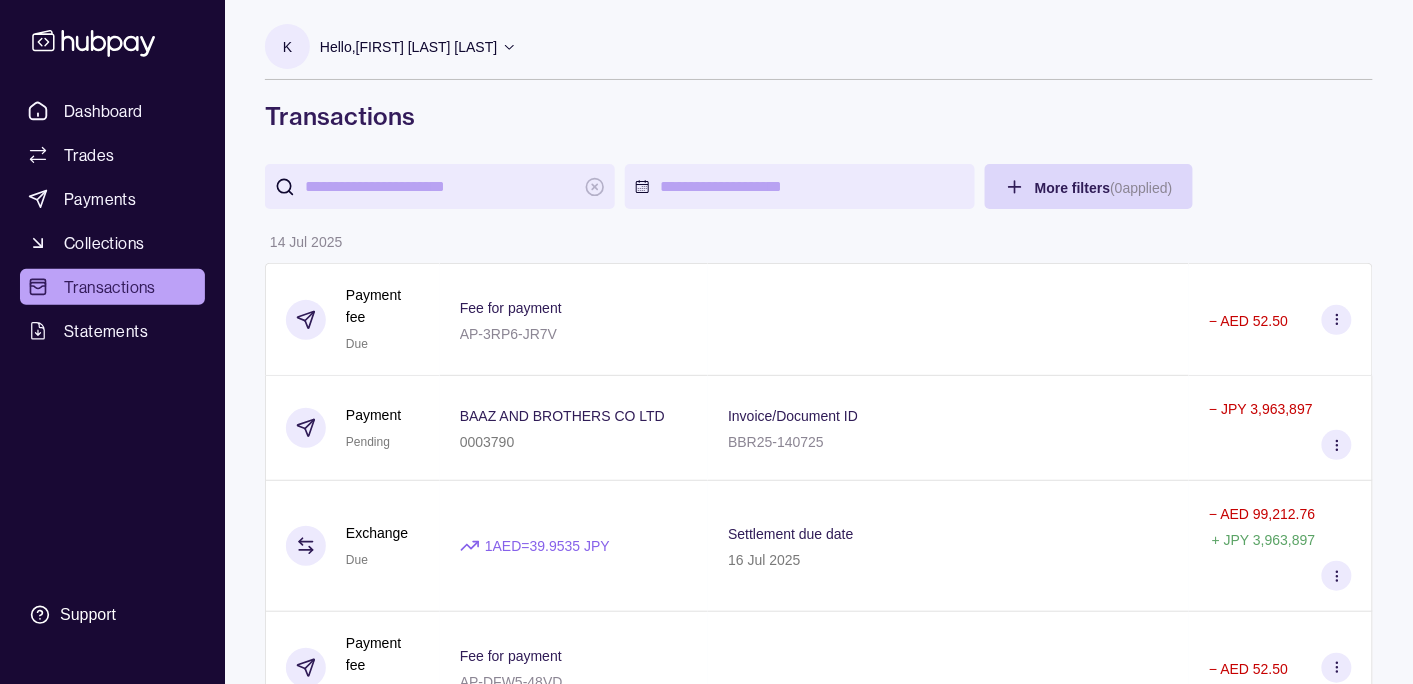 click on "Hello,  Khalid Khan Rahmat Gul" at bounding box center (408, 47) 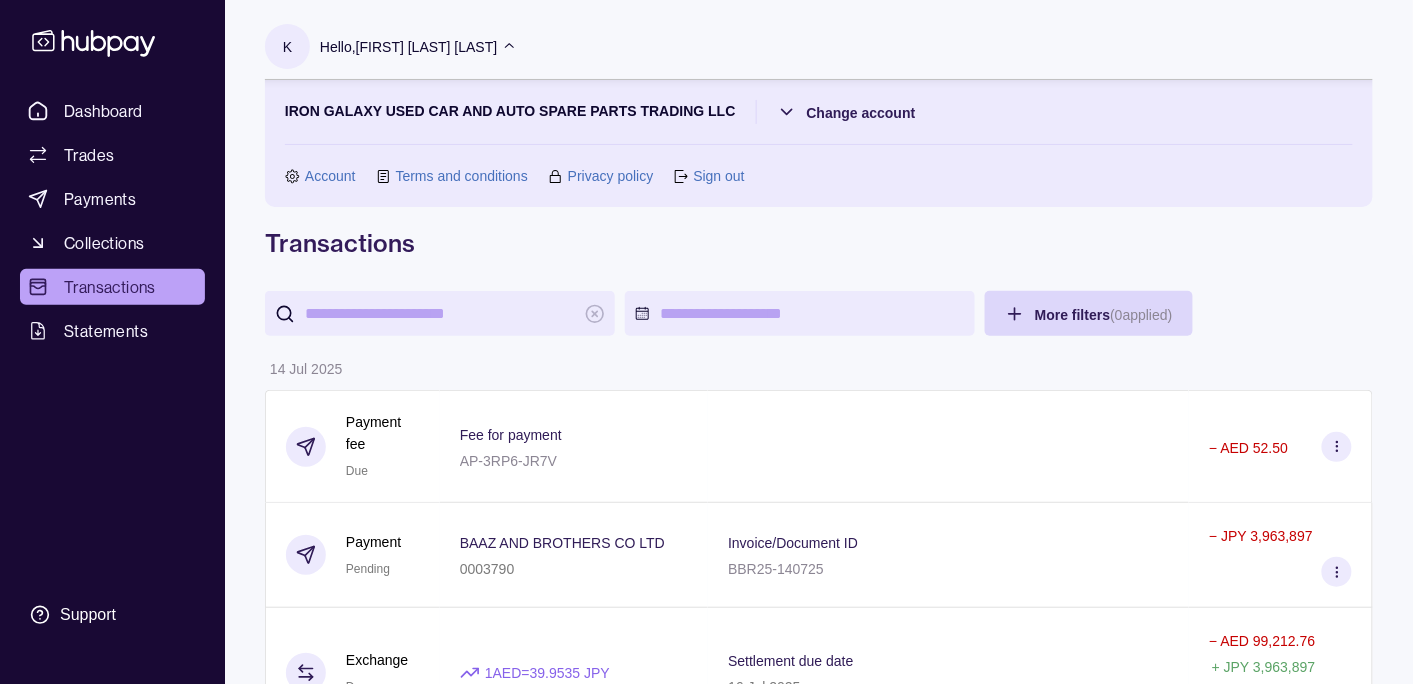 click on "Hello,  Khalid Khan Rahmat Gul" at bounding box center [408, 47] 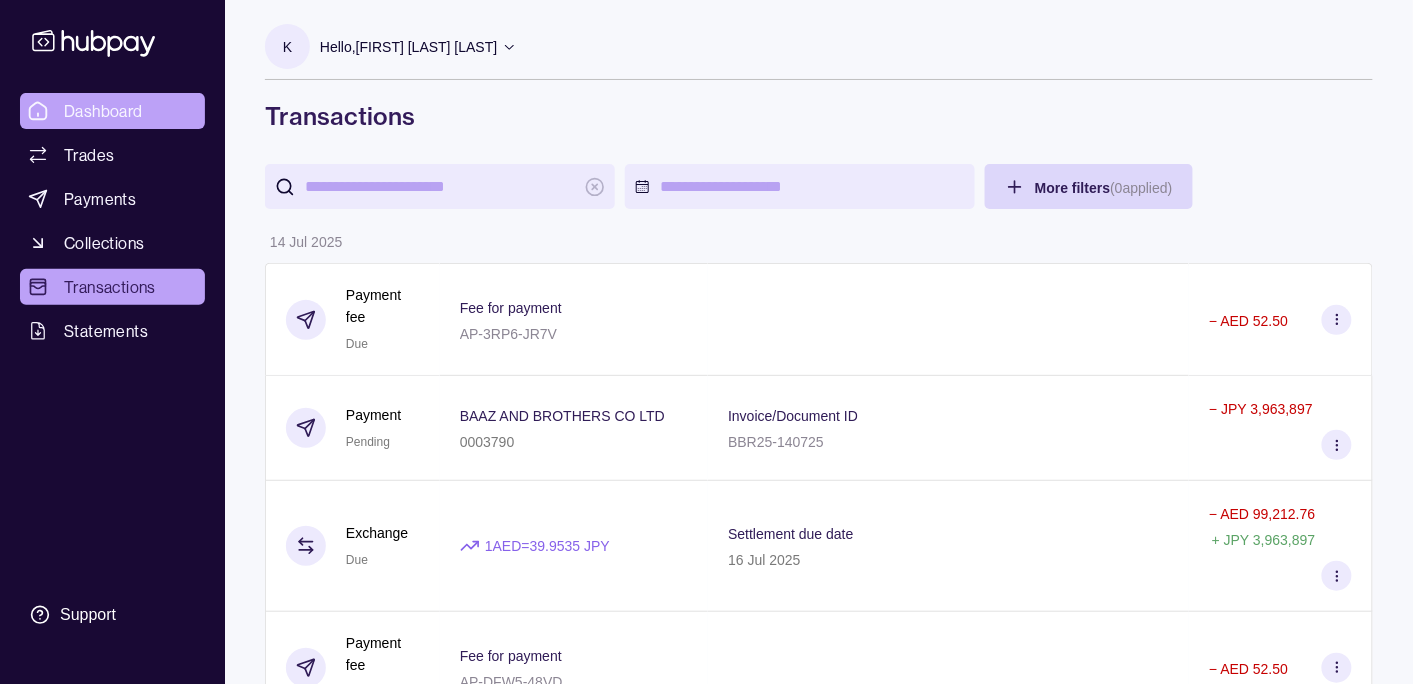 click on "Dashboard" at bounding box center (103, 111) 